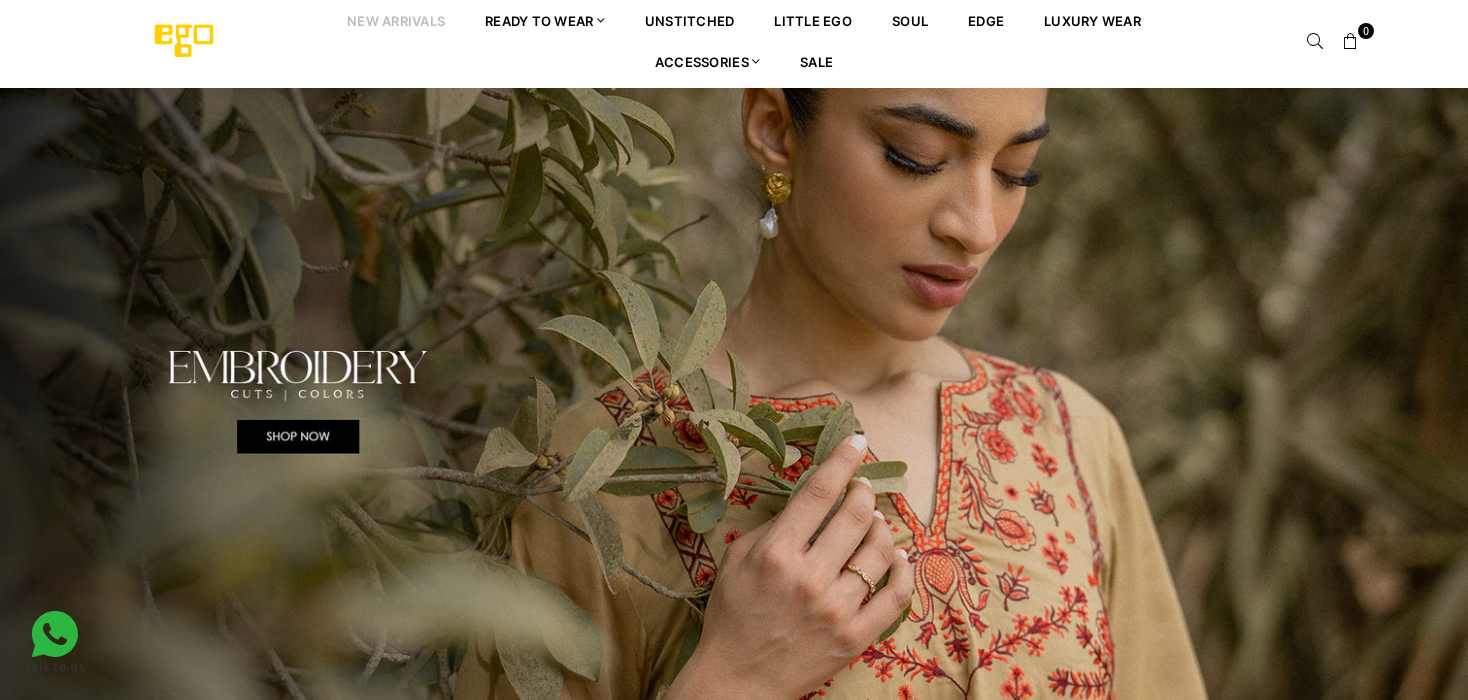 scroll, scrollTop: 0, scrollLeft: 0, axis: both 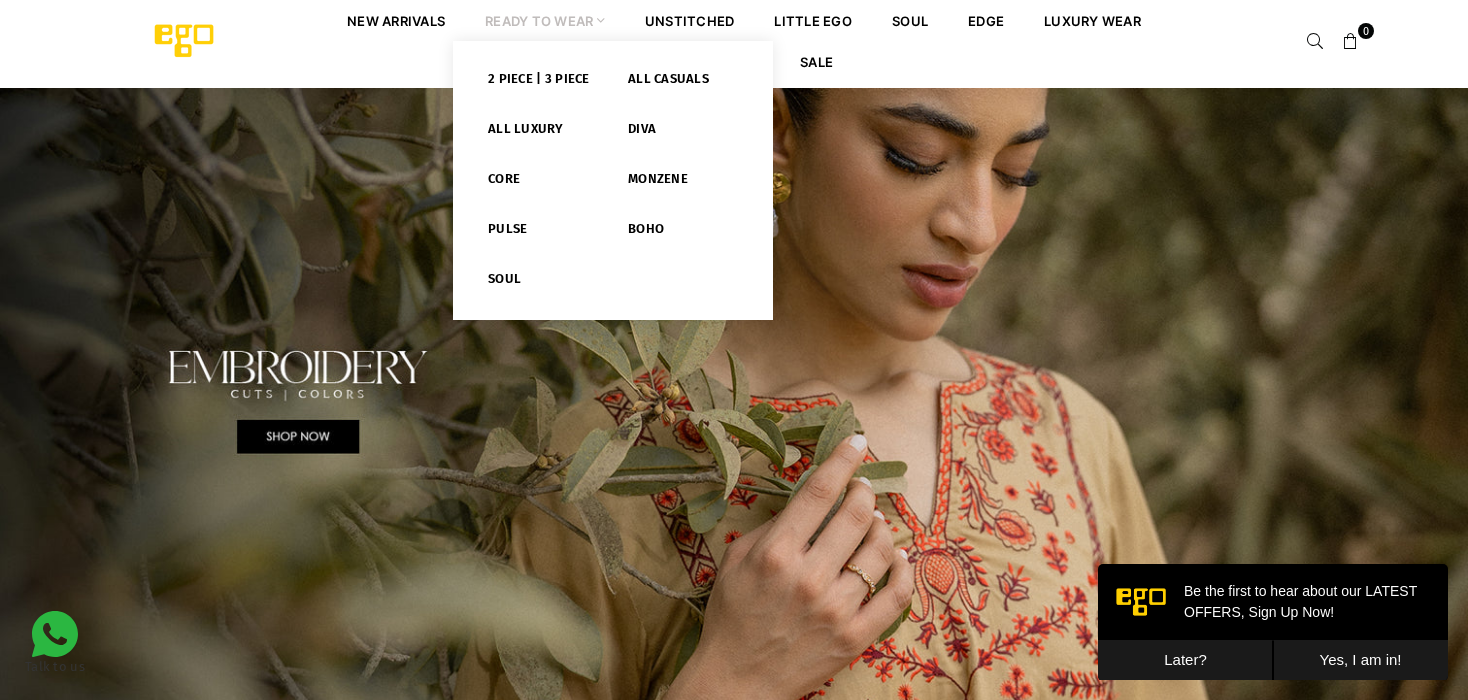 click on "Ready to Wear" at bounding box center (545, 20) 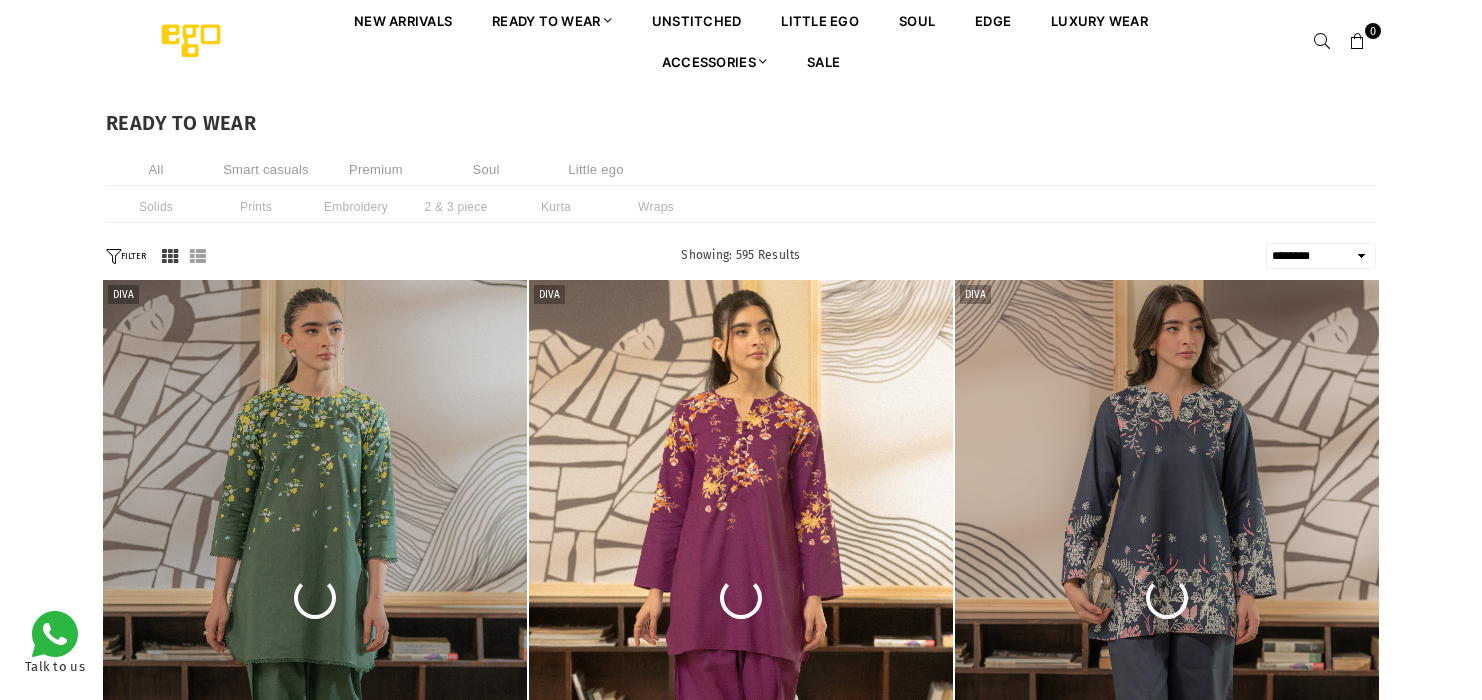 select on "******" 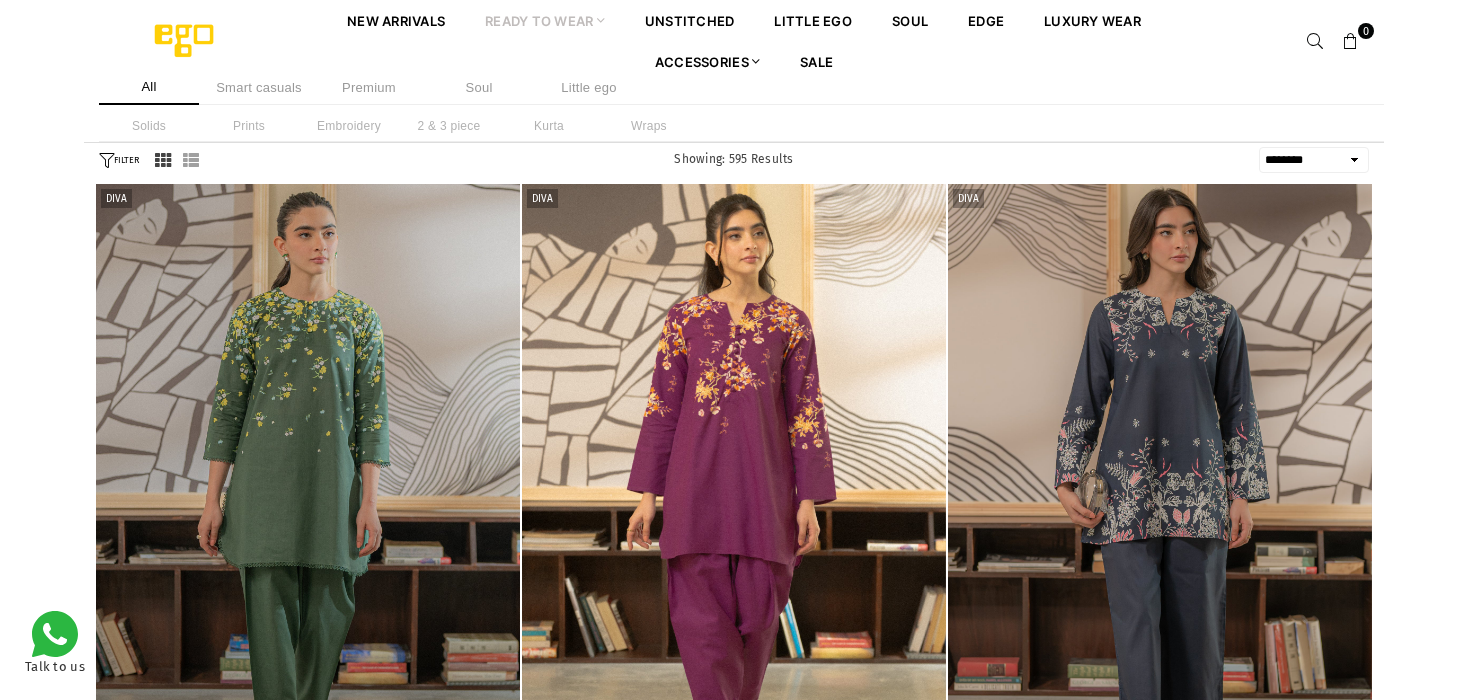 scroll, scrollTop: 287, scrollLeft: 0, axis: vertical 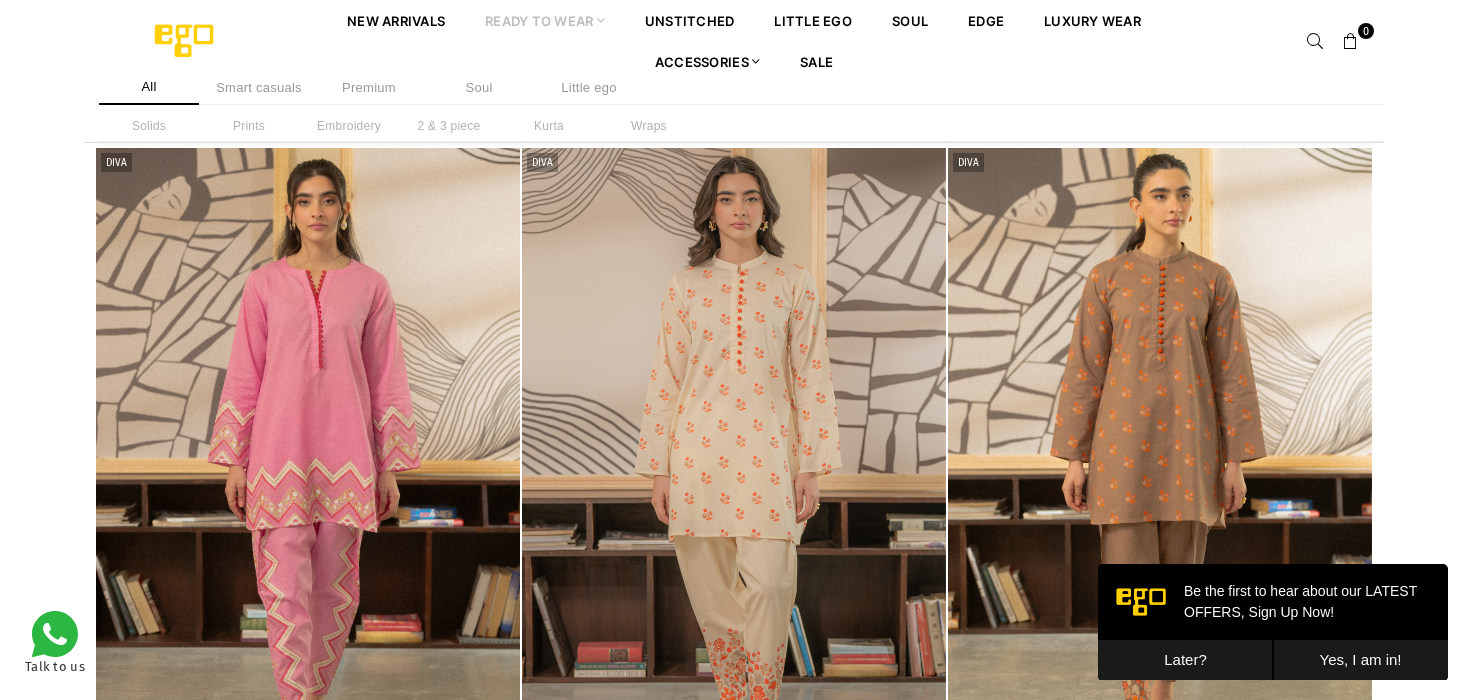 click on "Later?" at bounding box center (1185, 660) 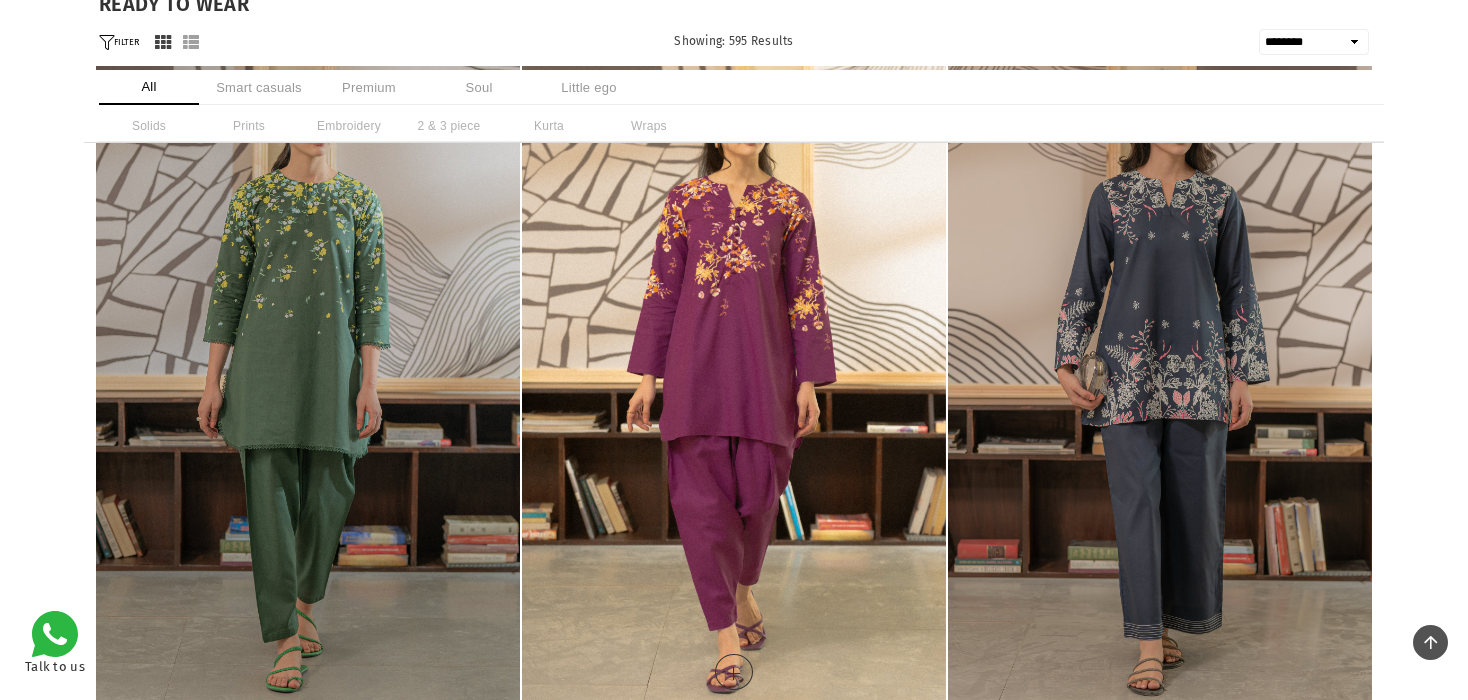 scroll, scrollTop: 42, scrollLeft: 0, axis: vertical 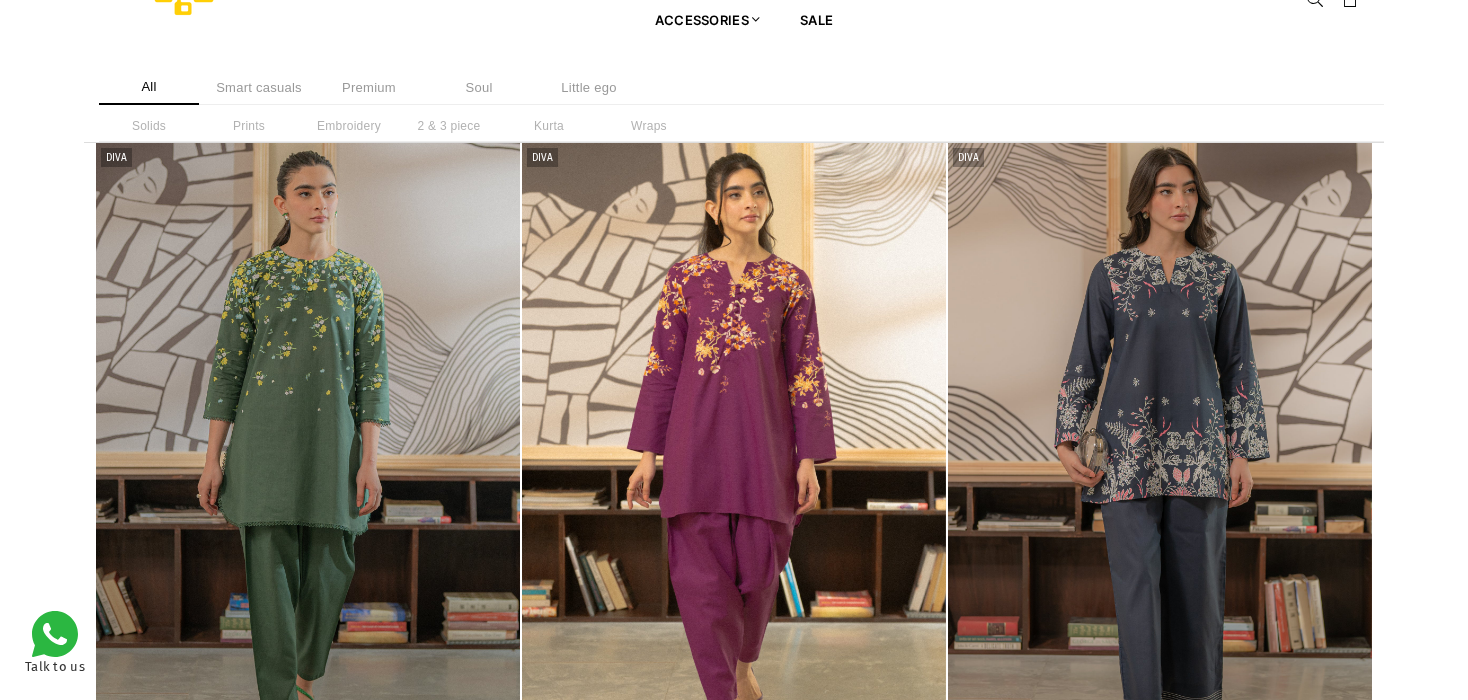 click at bounding box center [308, 461] 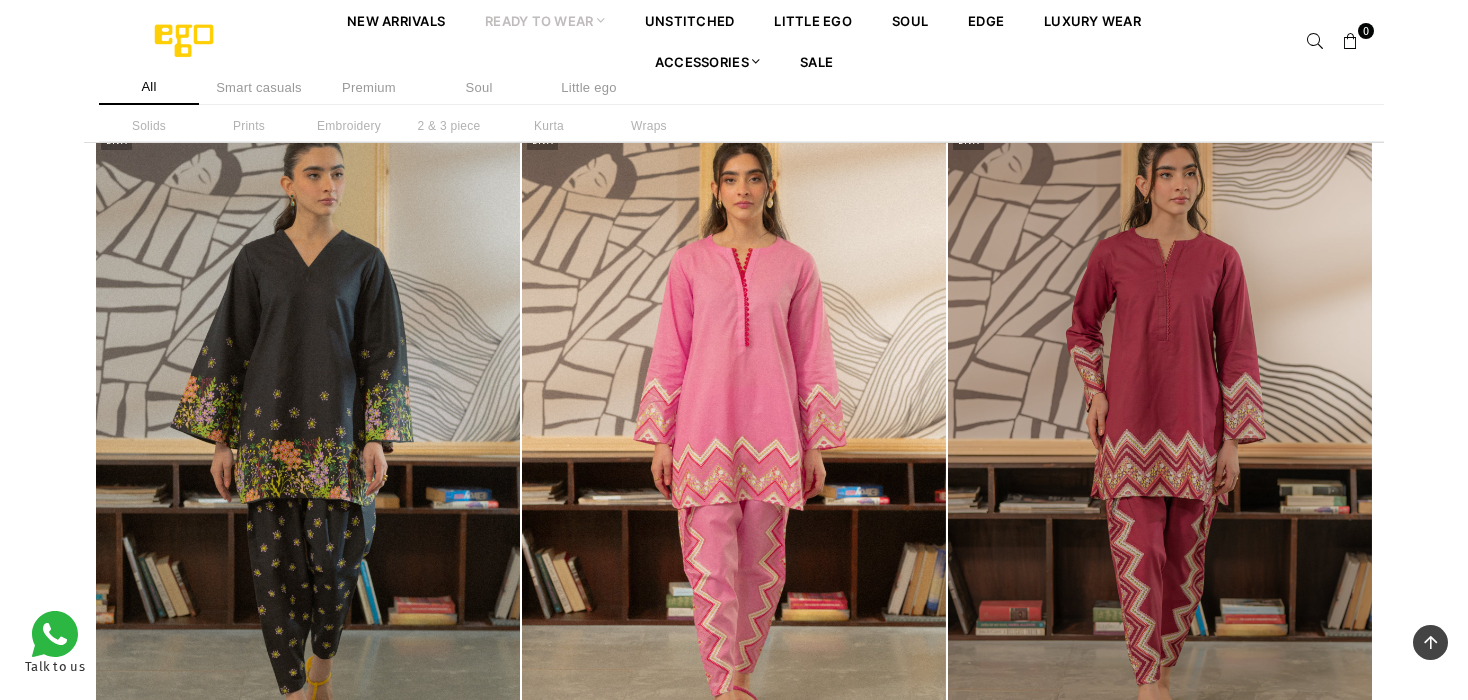 scroll, scrollTop: 2162, scrollLeft: 0, axis: vertical 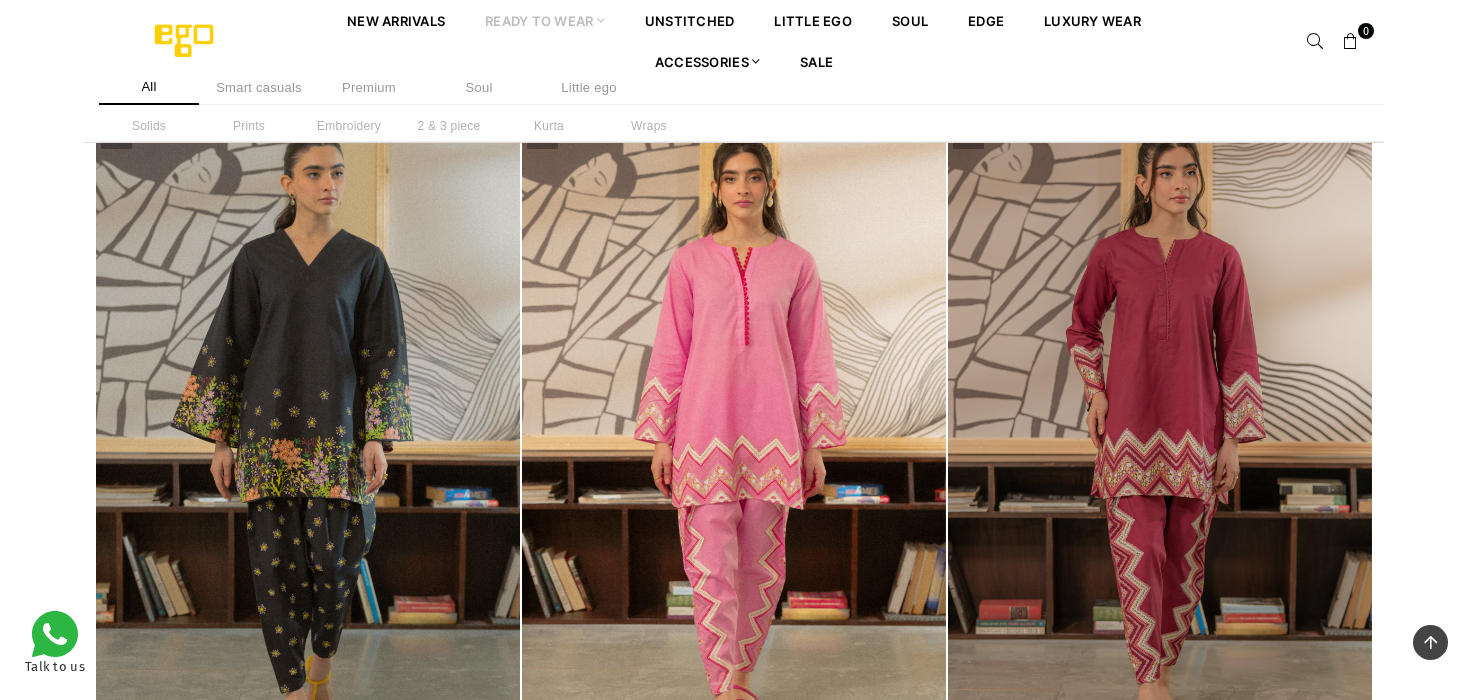 click at bounding box center [734, 443] 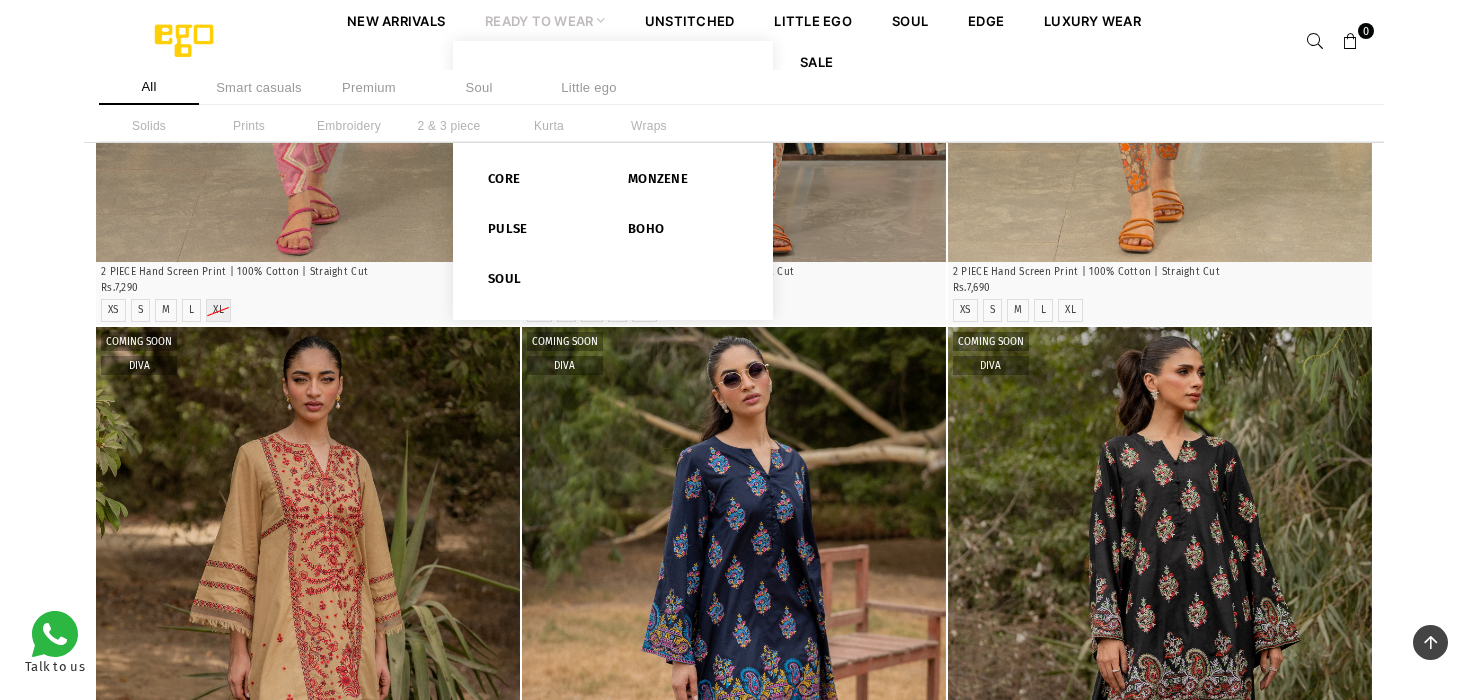 click on "Ready to Wear" at bounding box center [545, 20] 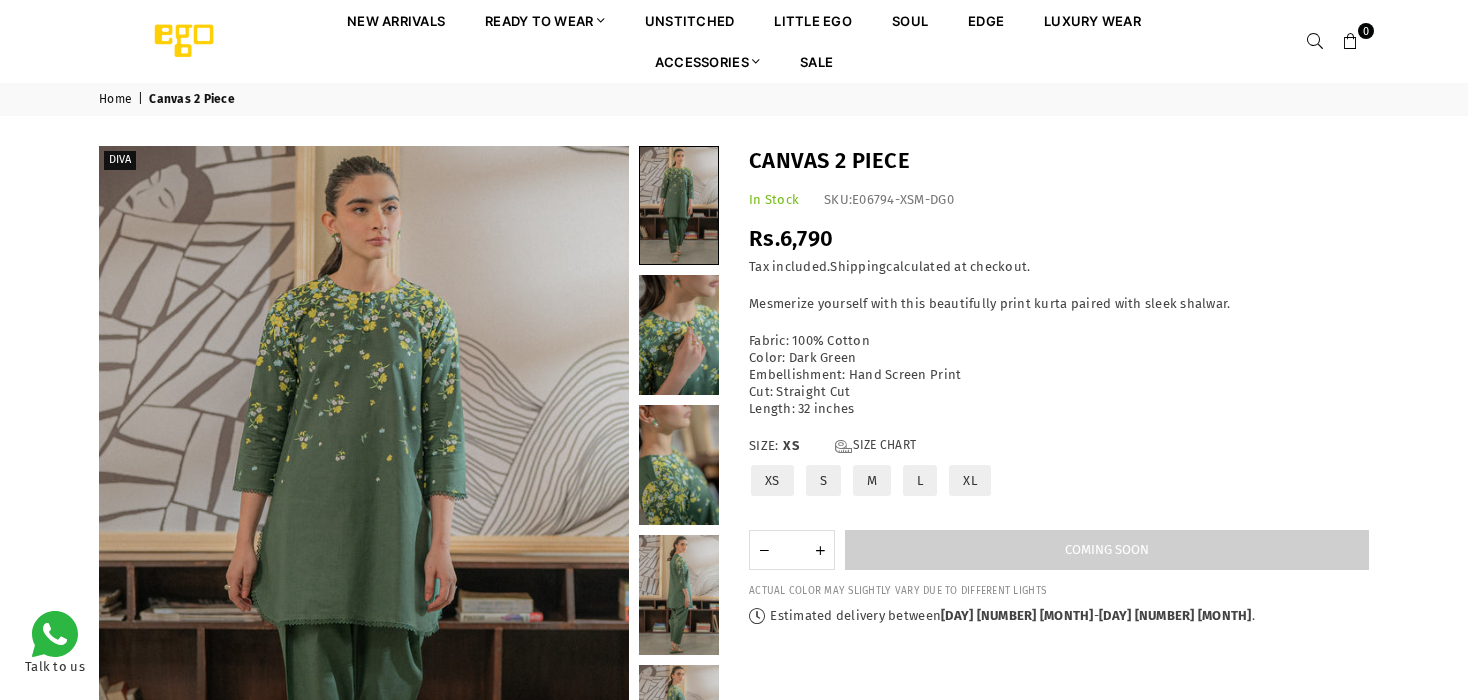 scroll, scrollTop: 0, scrollLeft: 0, axis: both 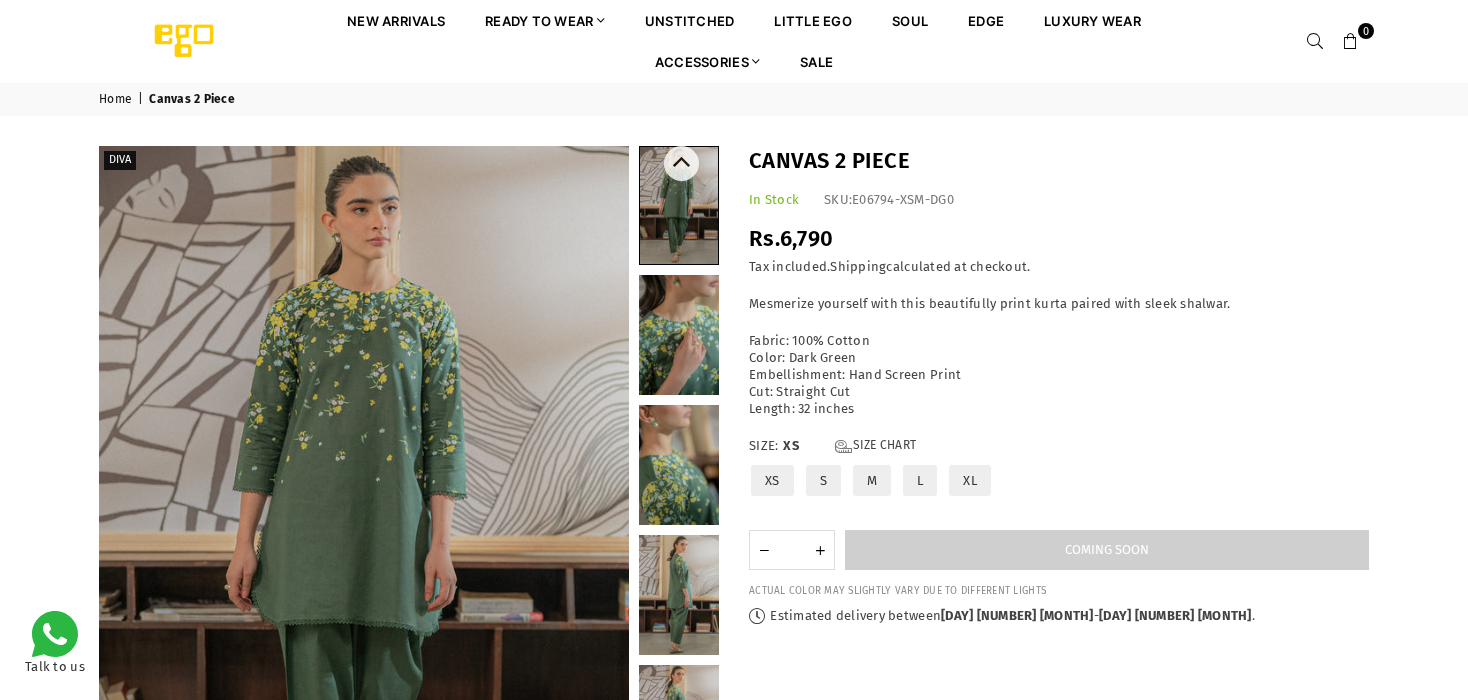 click at bounding box center [679, 335] 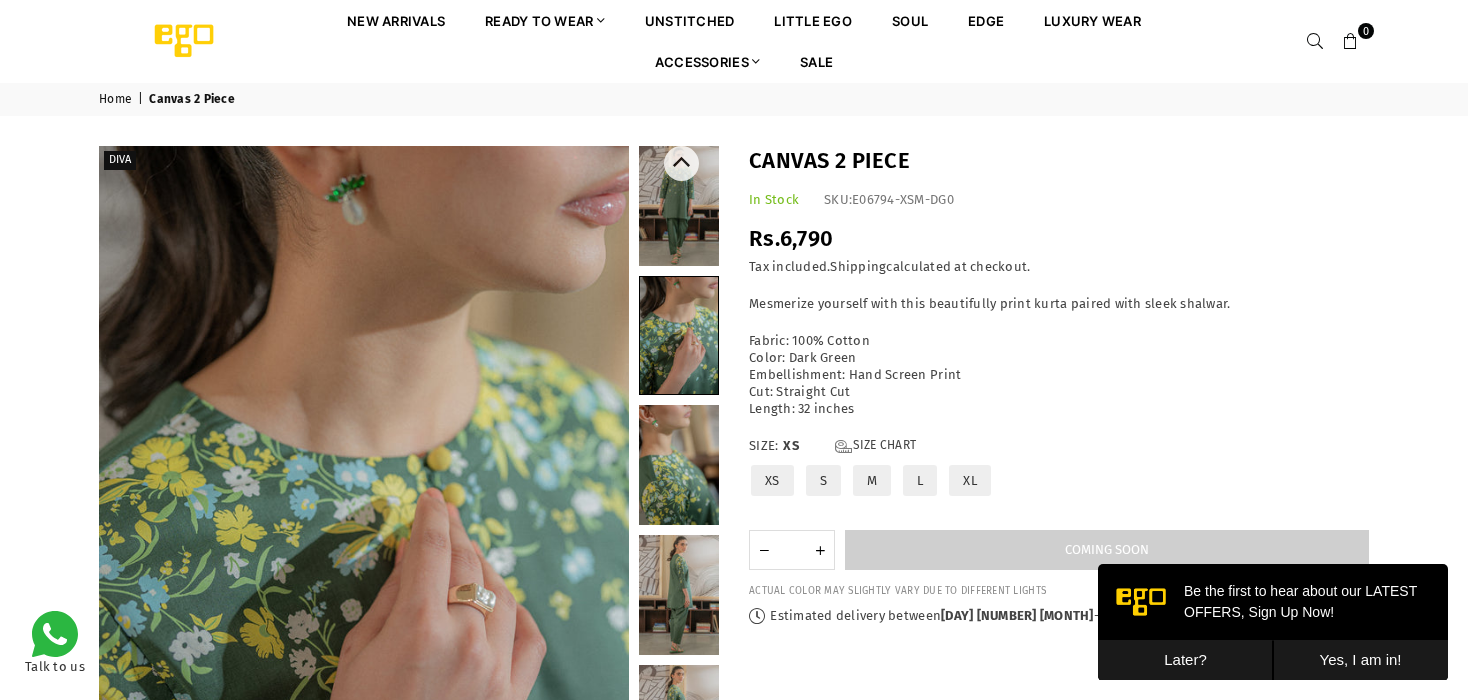 scroll, scrollTop: 0, scrollLeft: 0, axis: both 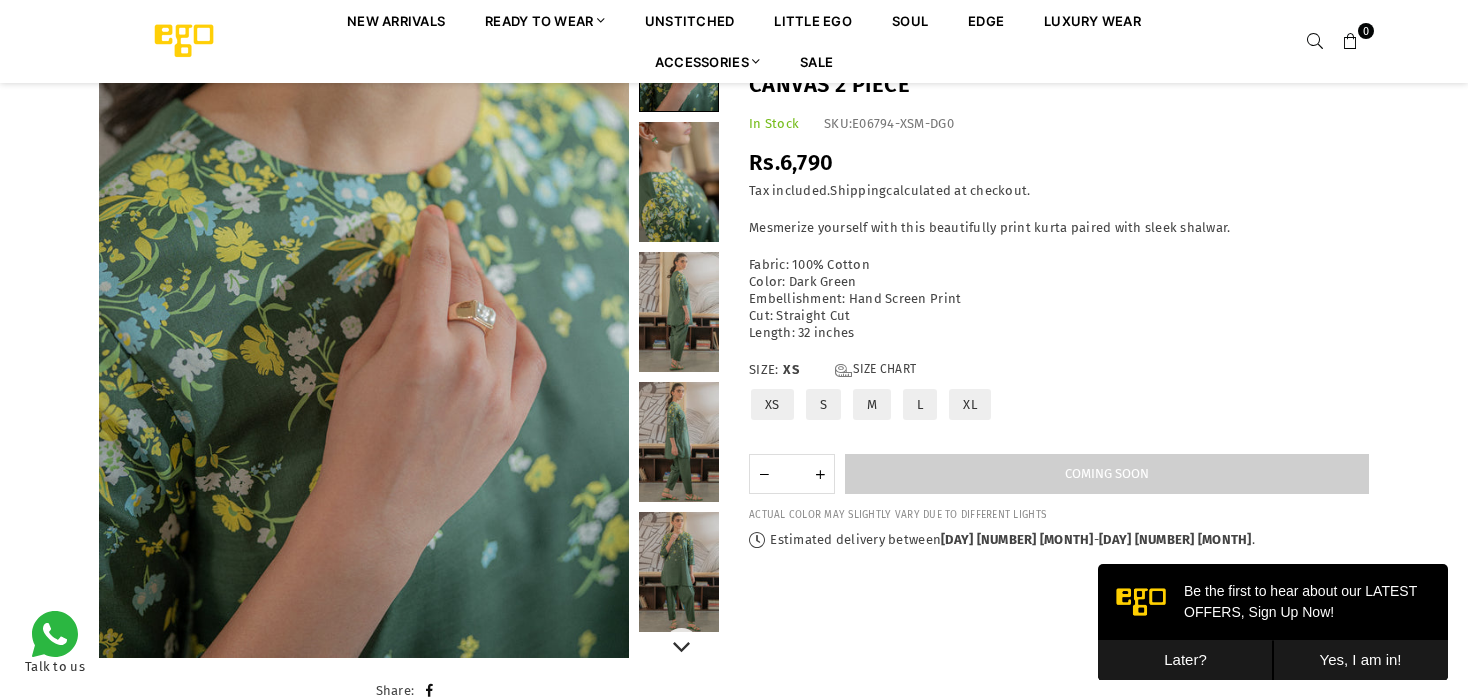click at bounding box center (679, 312) 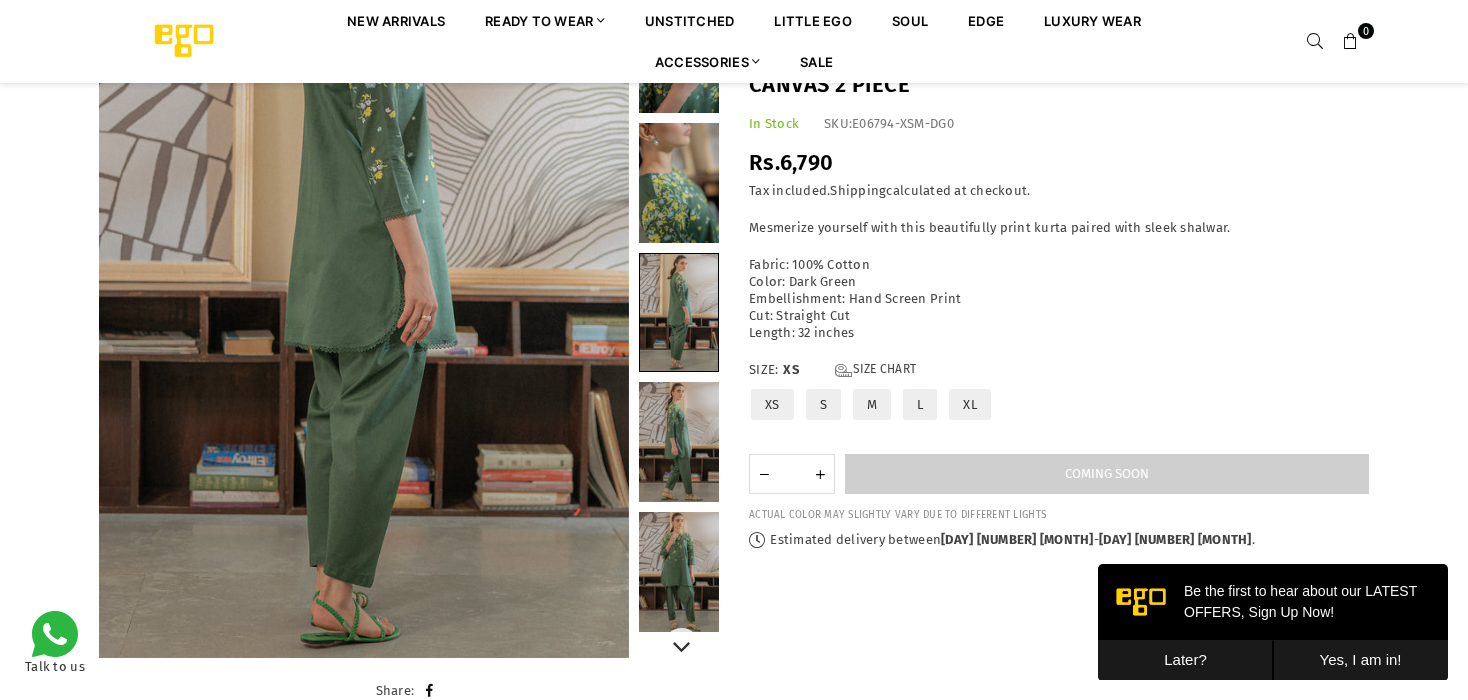 click at bounding box center (679, 183) 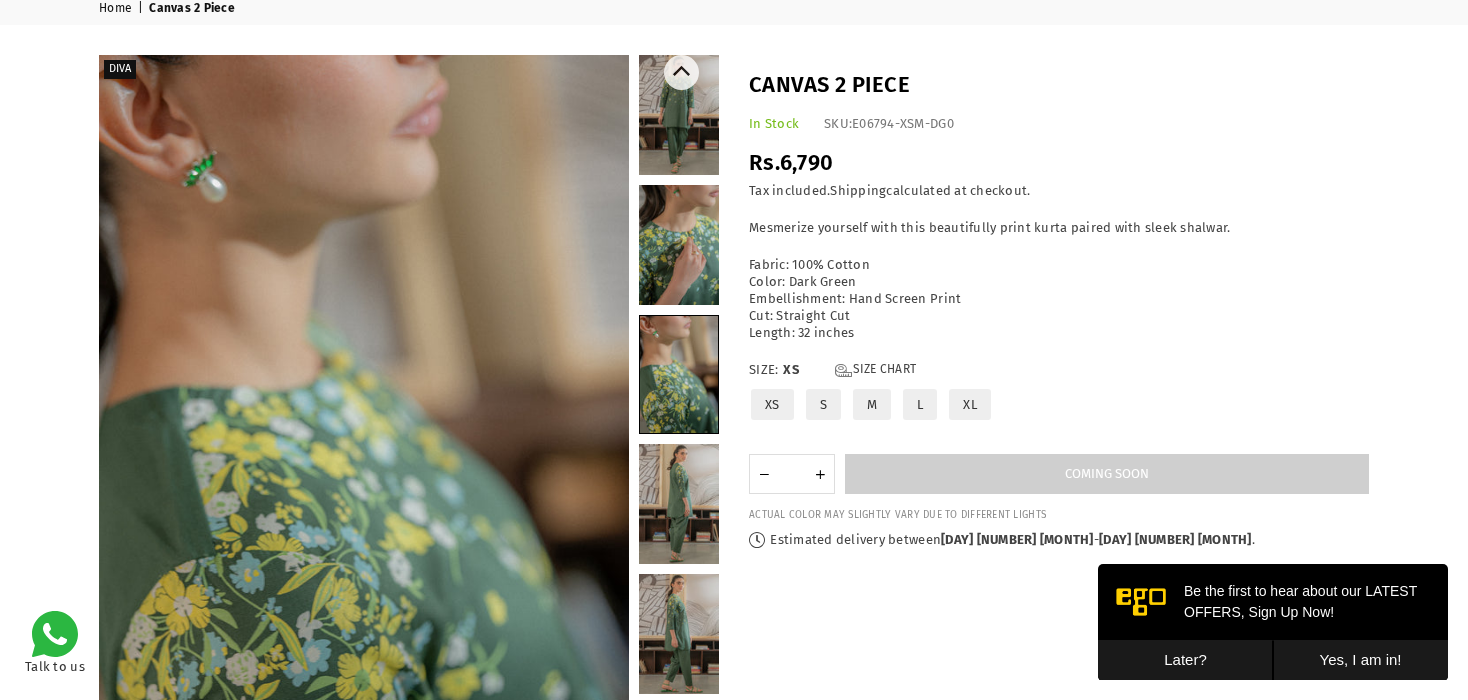 scroll, scrollTop: 82, scrollLeft: 0, axis: vertical 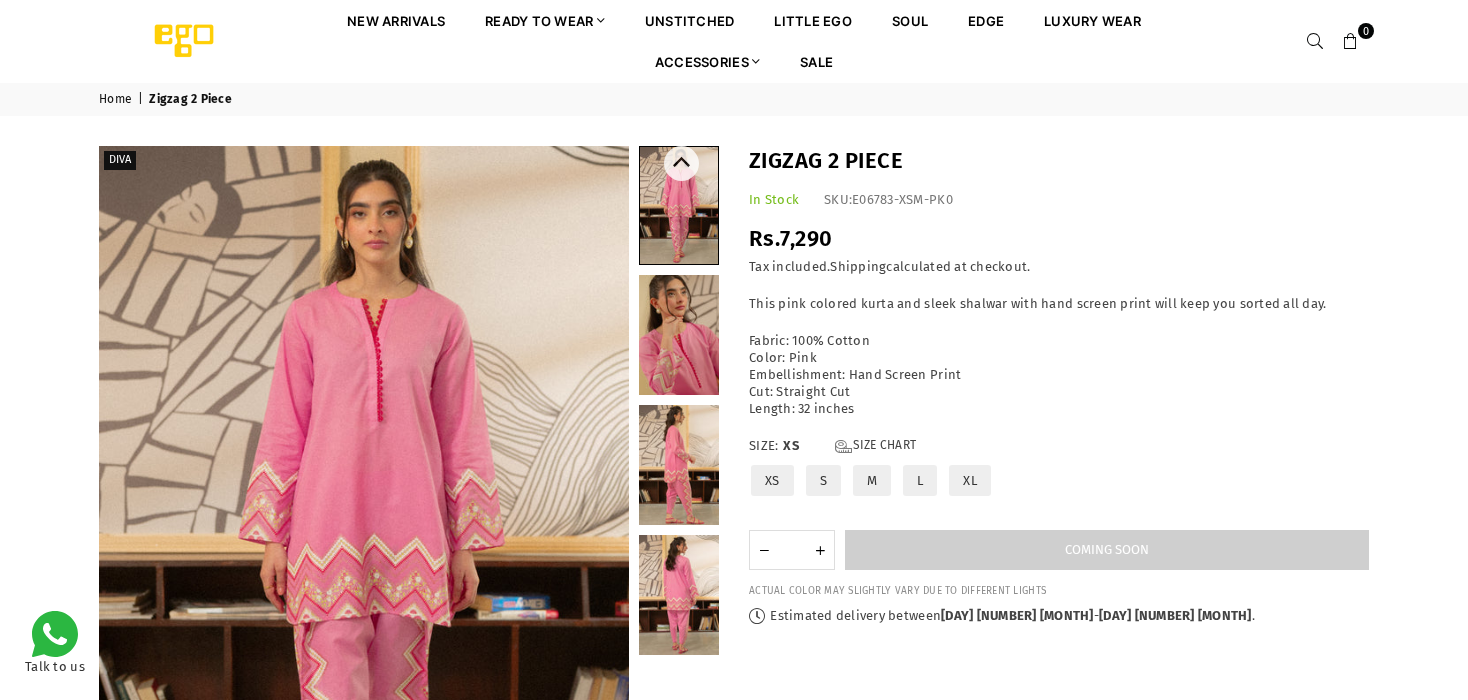 click at bounding box center (679, 335) 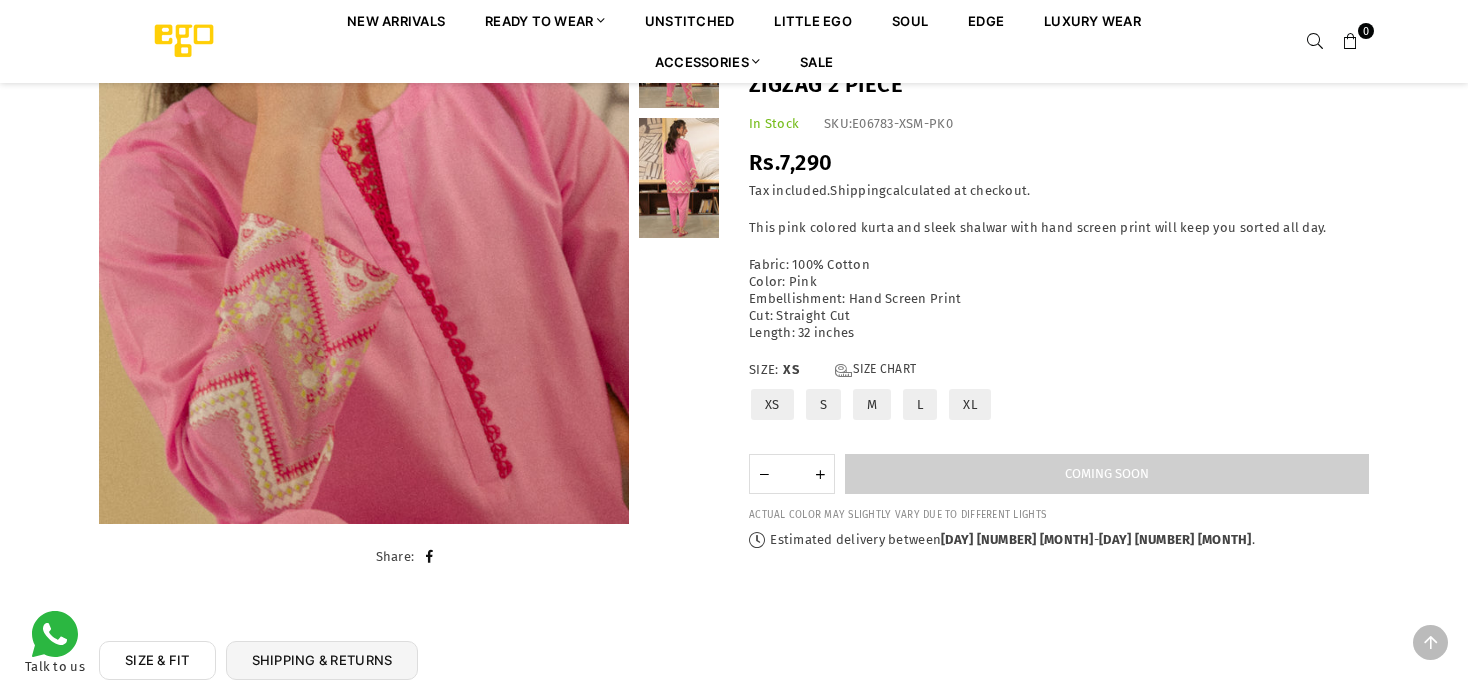 scroll, scrollTop: 482, scrollLeft: 0, axis: vertical 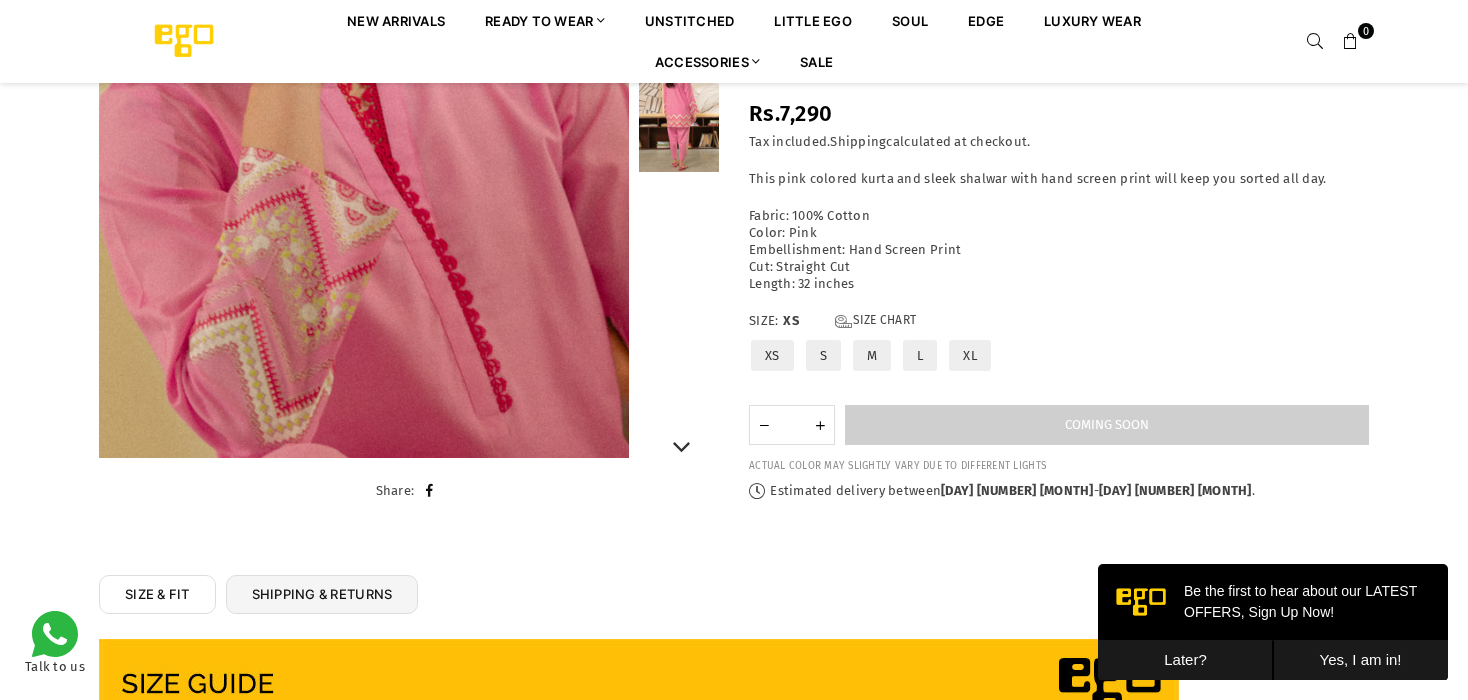 click at bounding box center [679, 60] 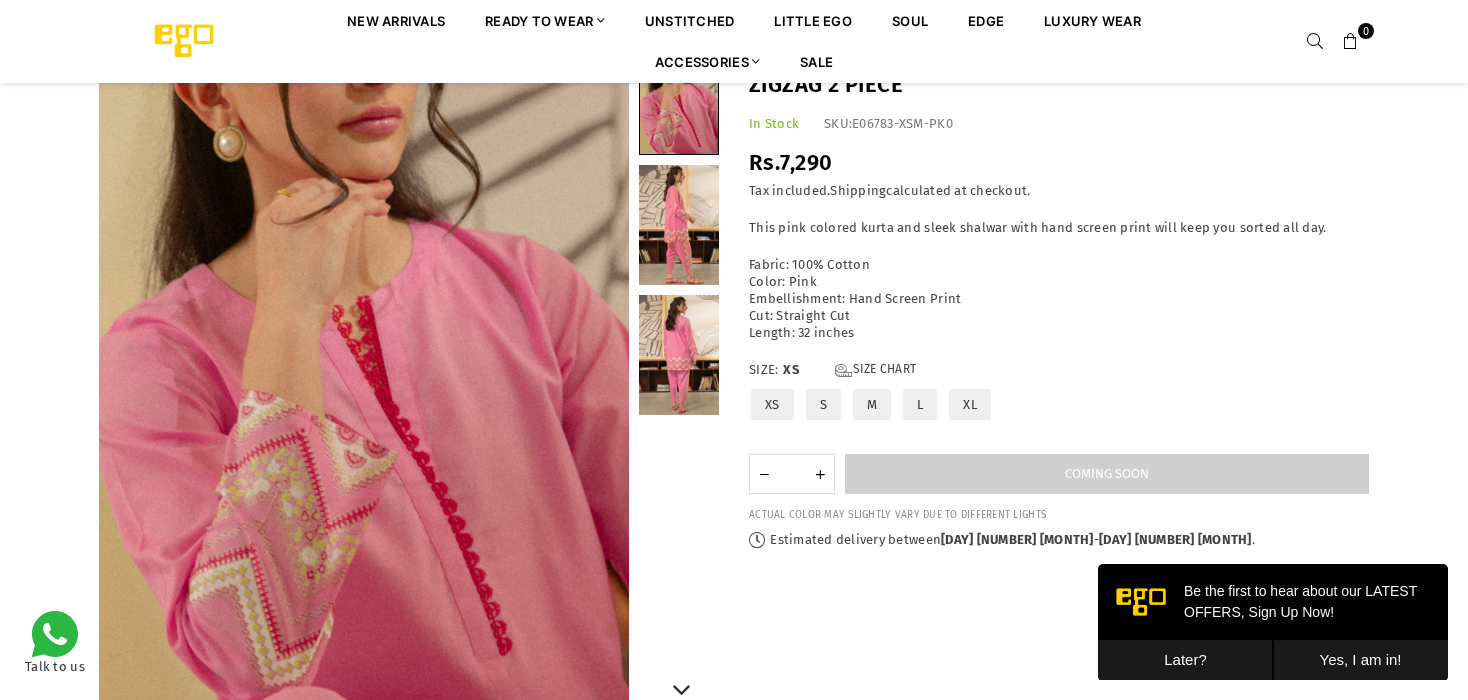 scroll, scrollTop: 182, scrollLeft: 0, axis: vertical 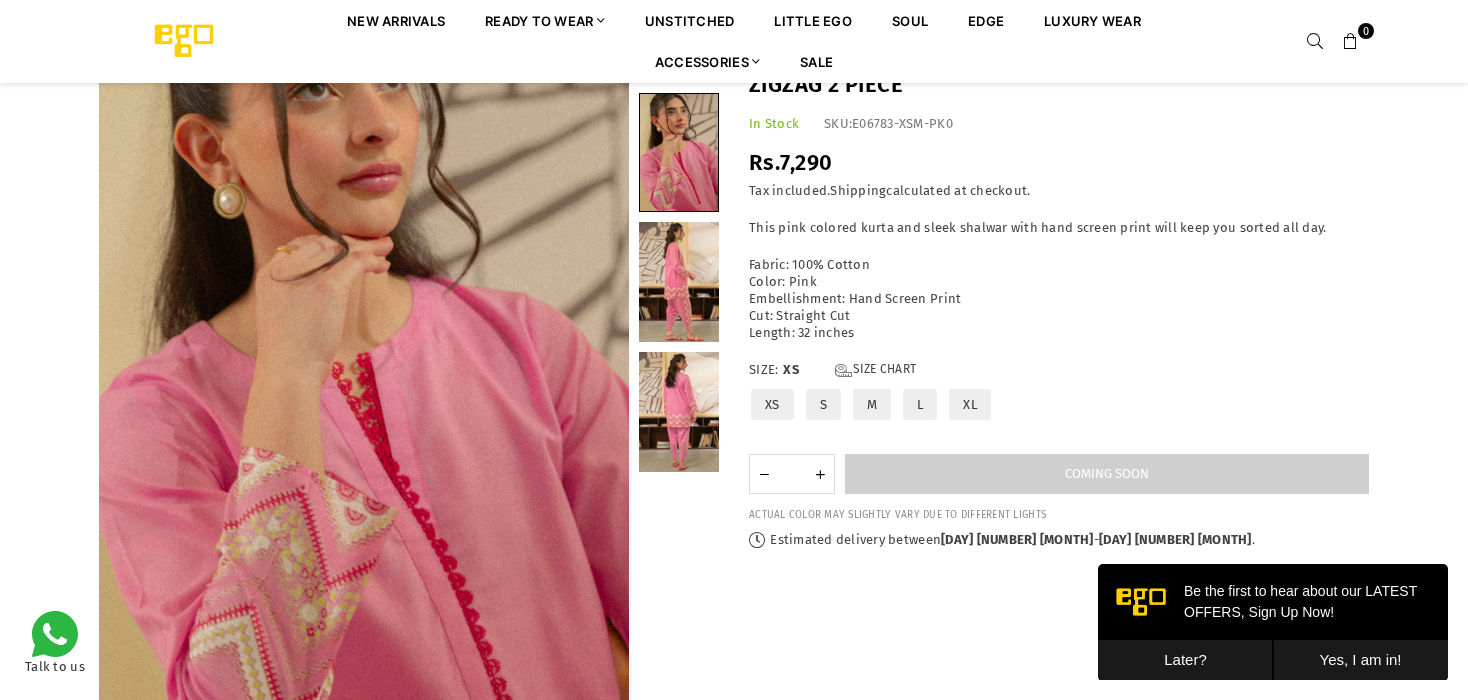 click at bounding box center [679, 282] 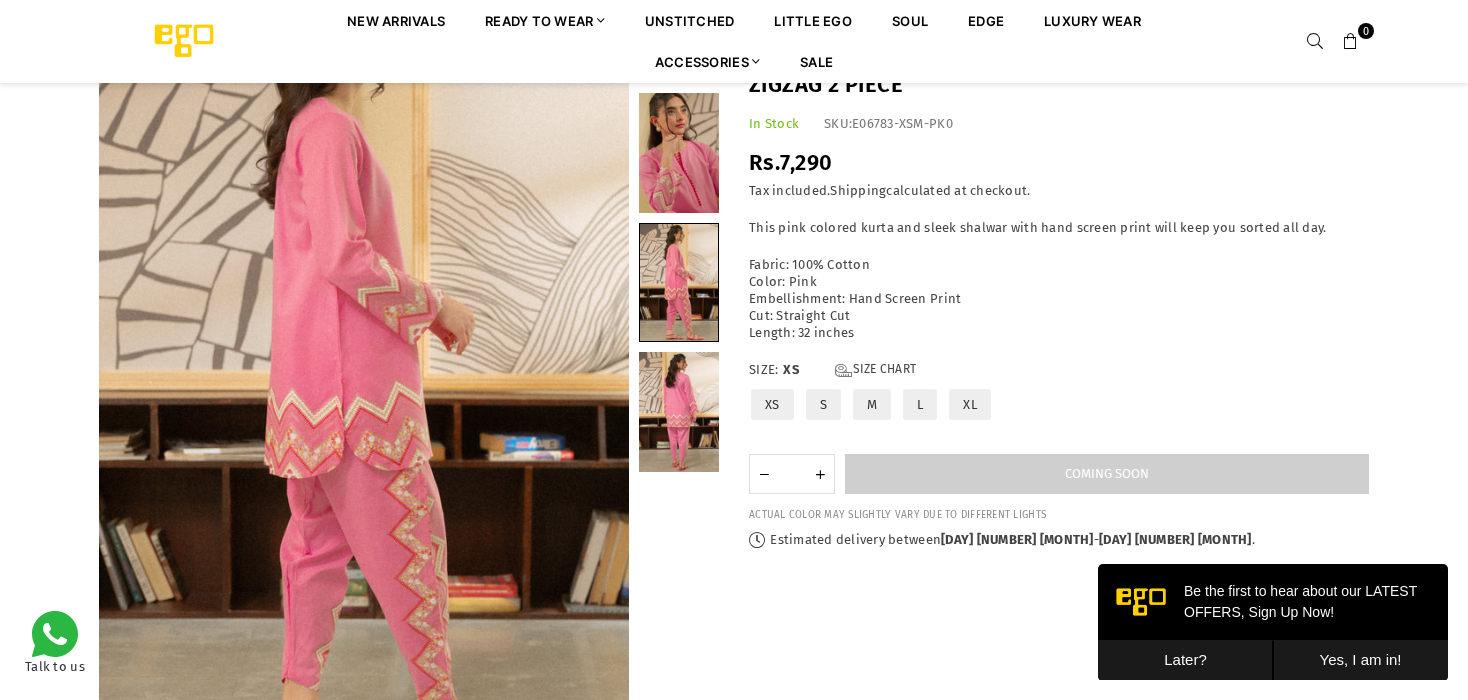 click at bounding box center (679, 153) 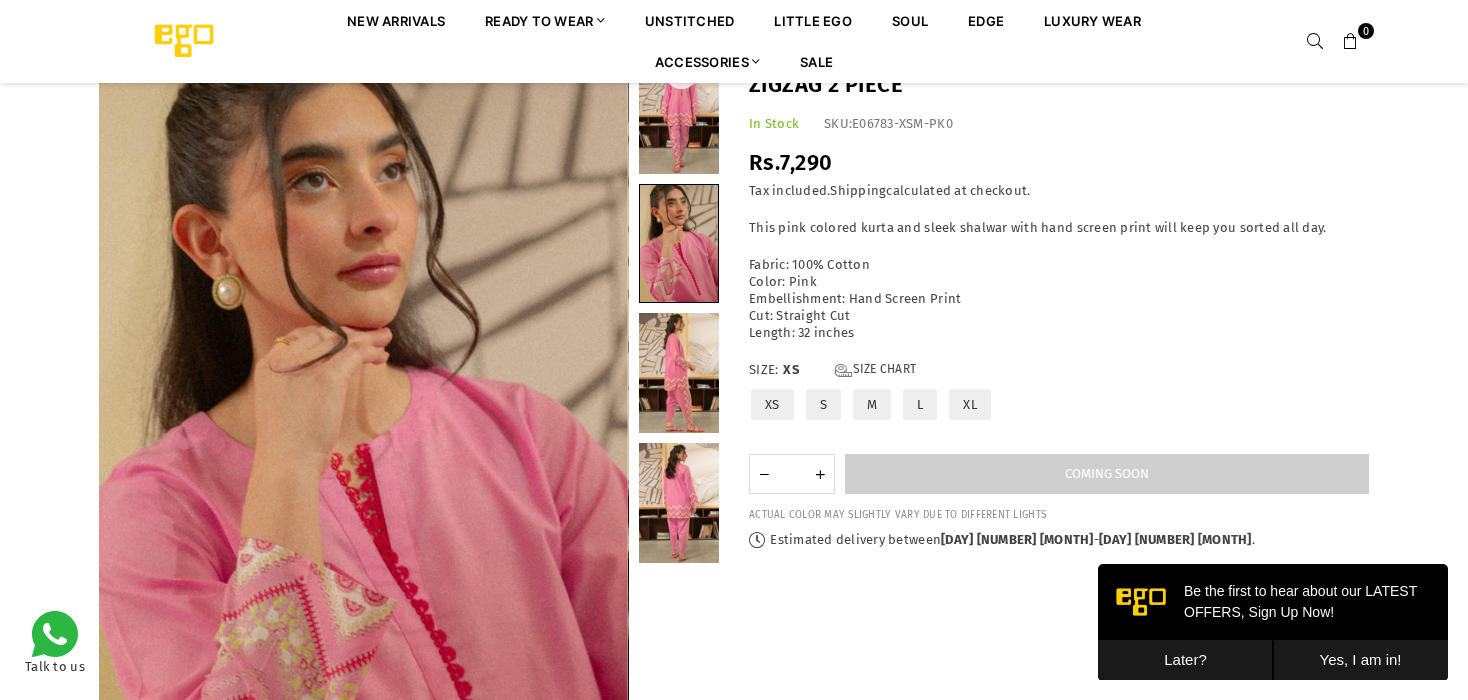 scroll, scrollTop: 0, scrollLeft: 0, axis: both 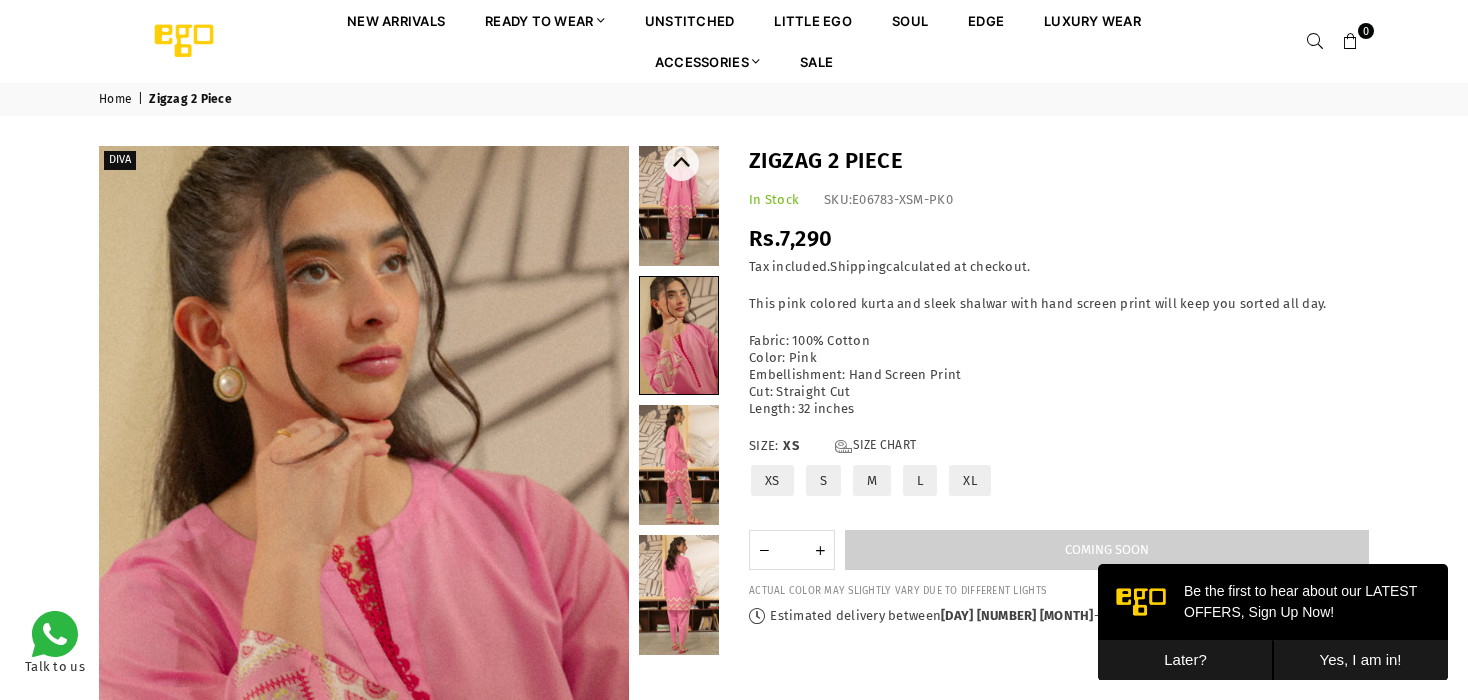 click at bounding box center [679, 206] 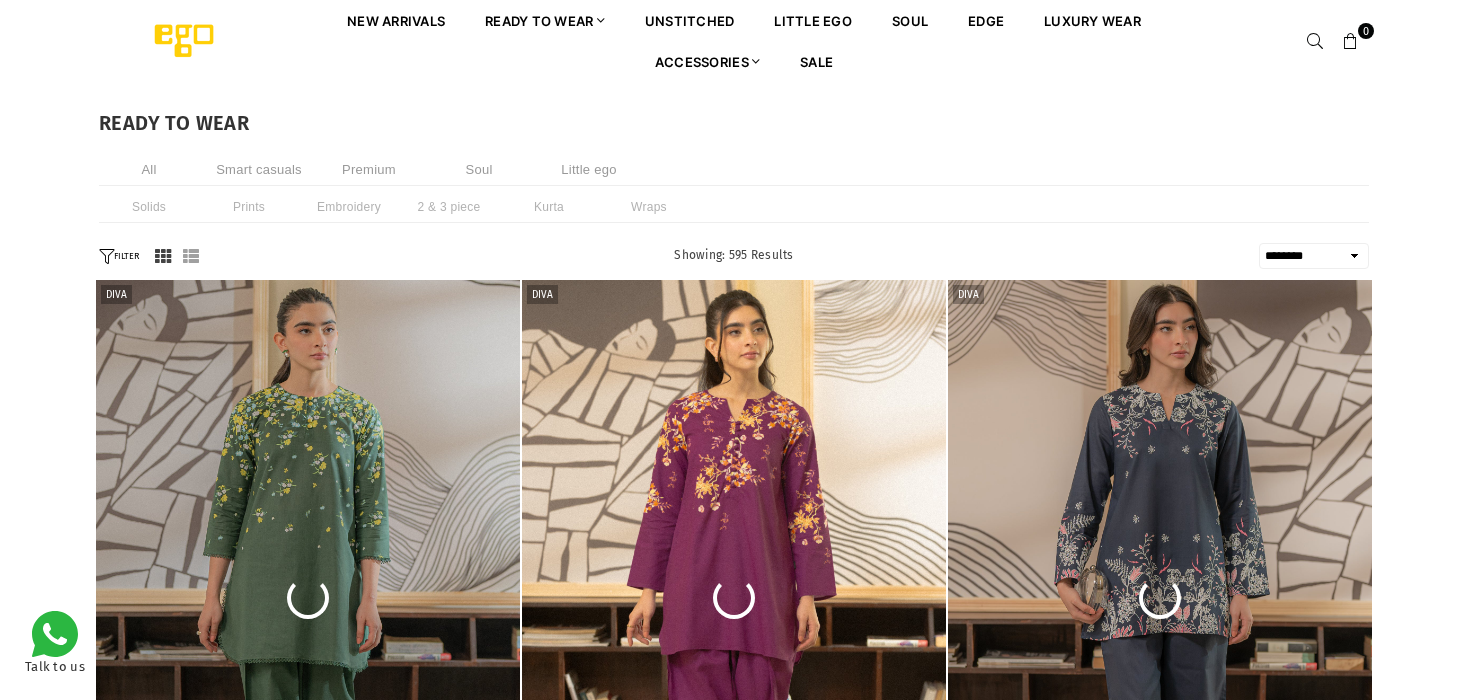 select on "******" 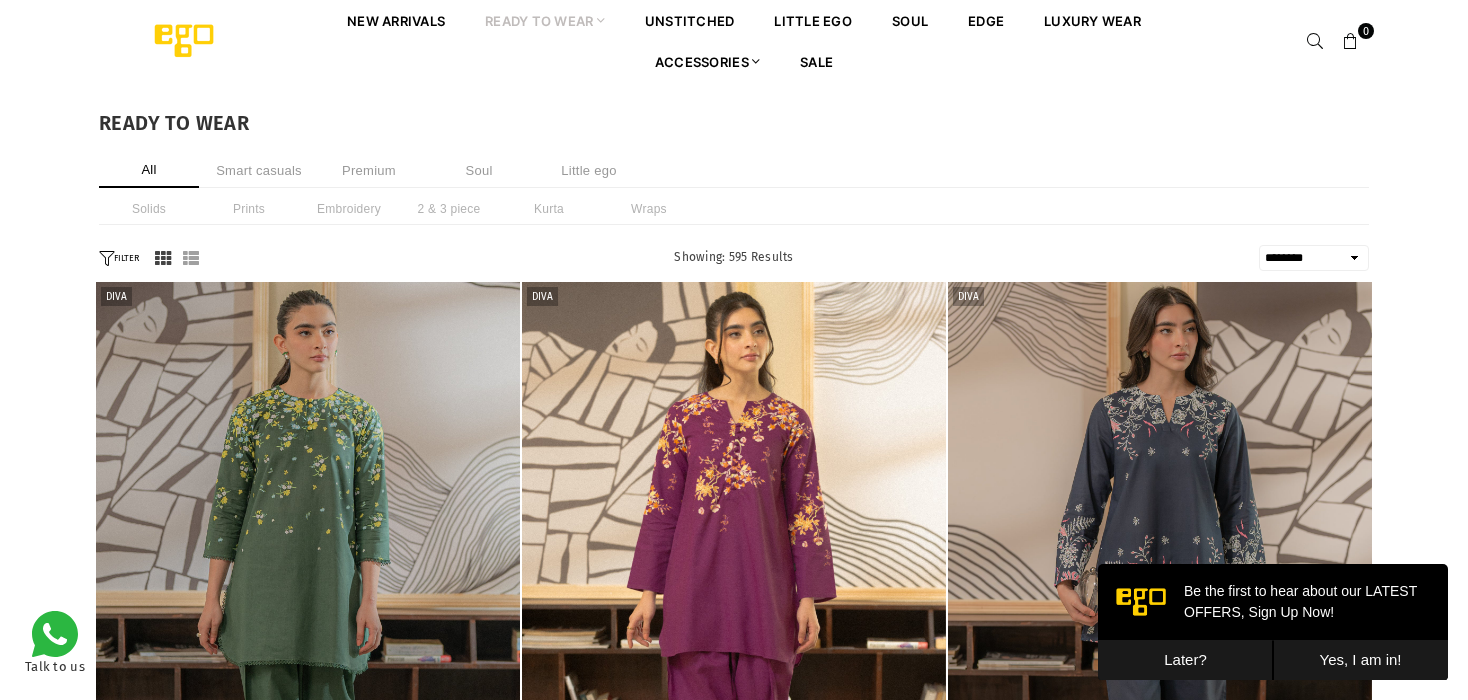 scroll, scrollTop: 0, scrollLeft: 0, axis: both 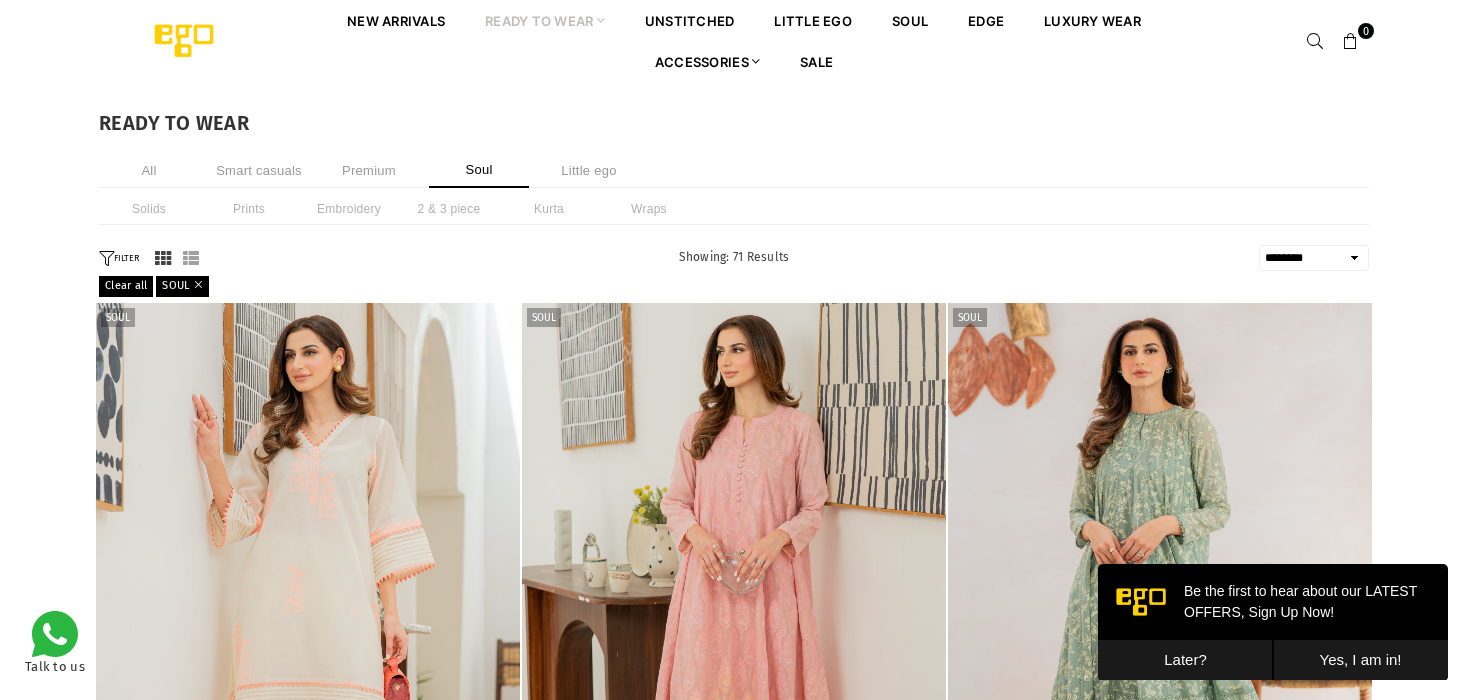 click on "Smart casuals" at bounding box center [259, 170] 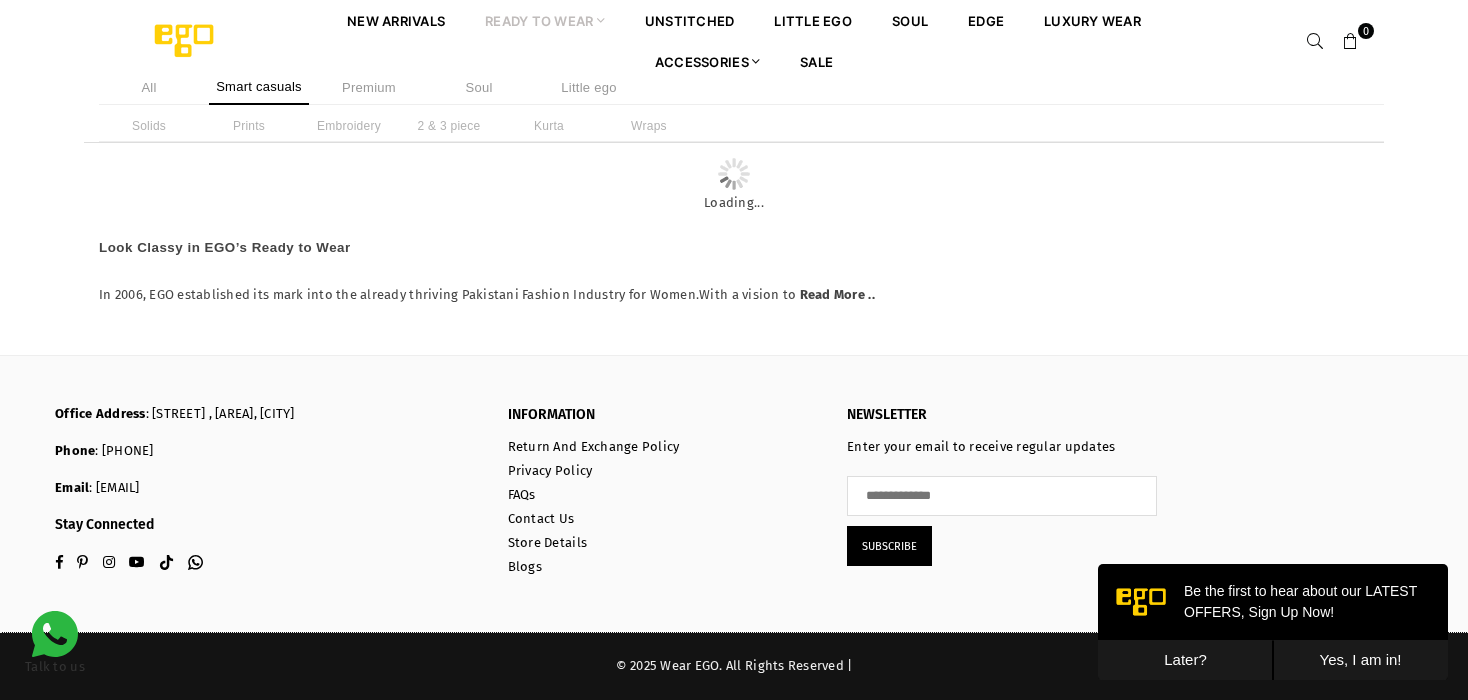 scroll, scrollTop: 2081, scrollLeft: 0, axis: vertical 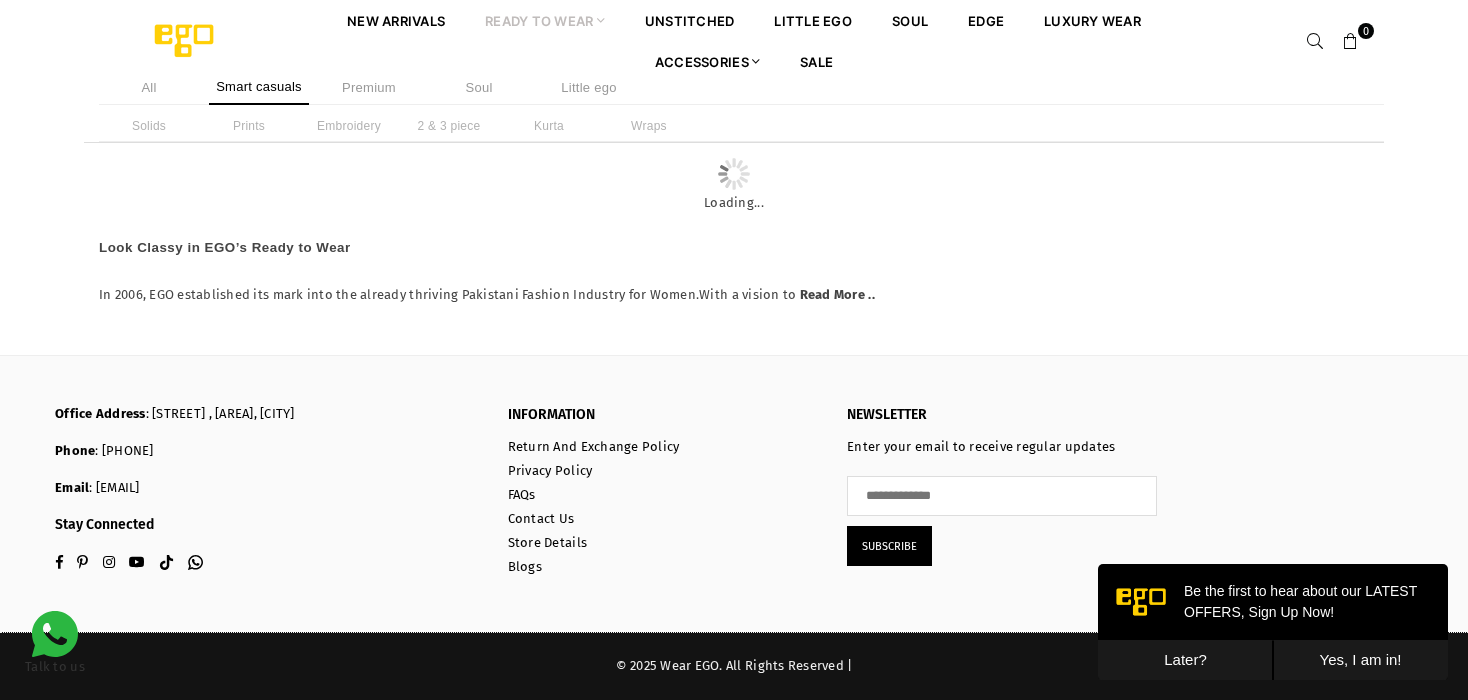 click on "Later?" at bounding box center [1185, 660] 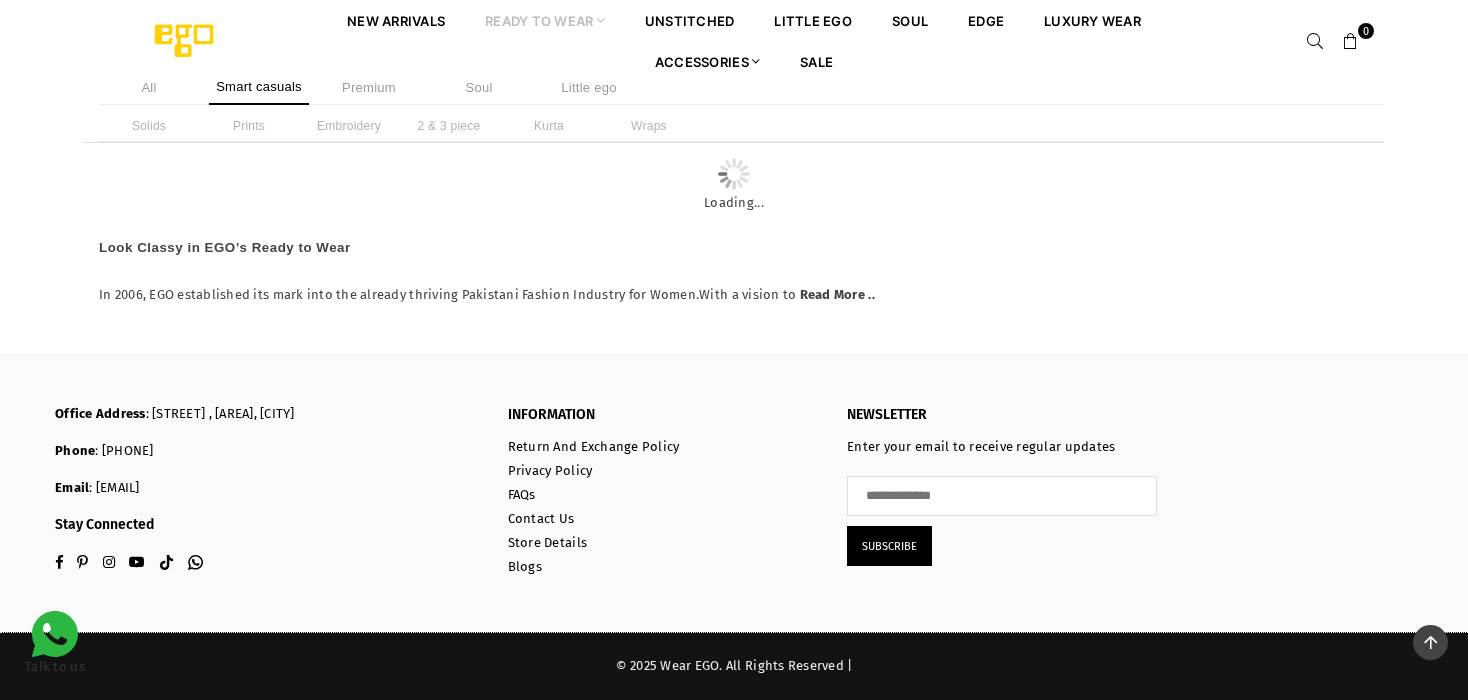 scroll, scrollTop: 5661, scrollLeft: 0, axis: vertical 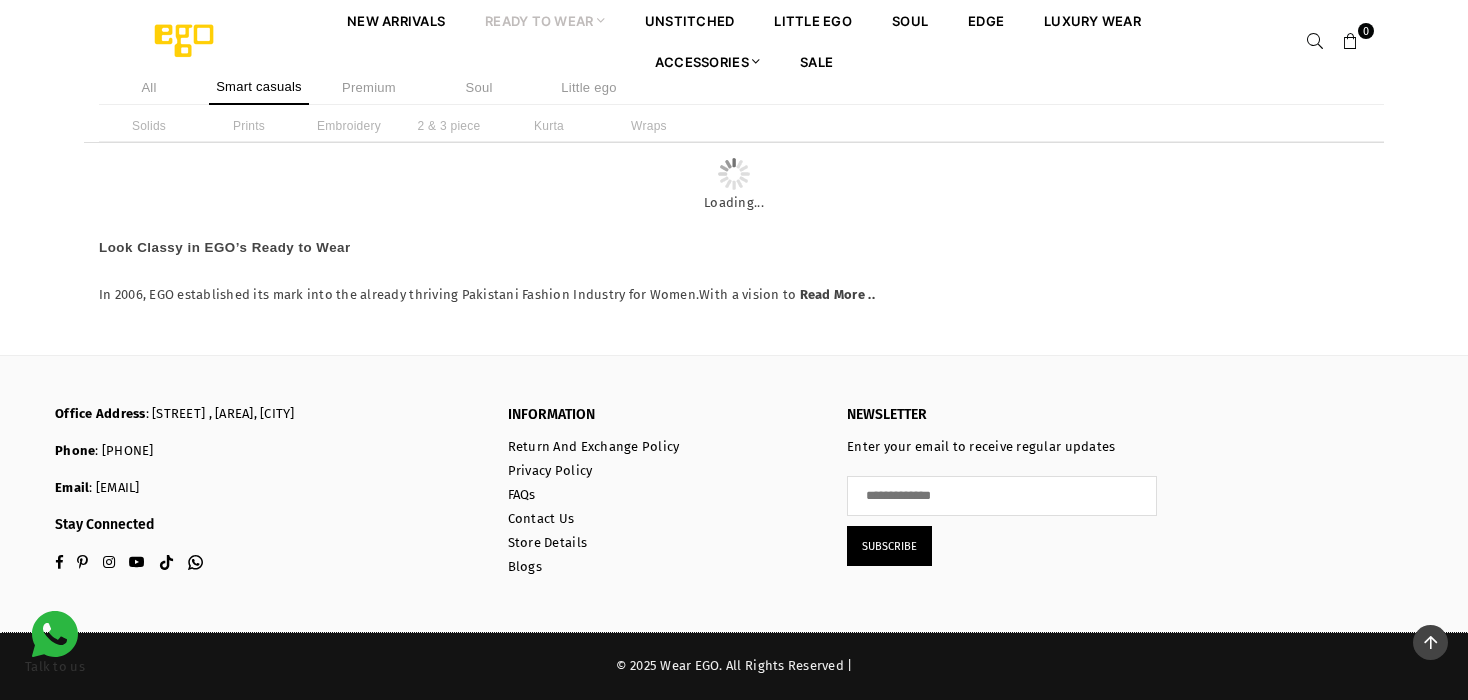click at bounding box center [1160, -2920] 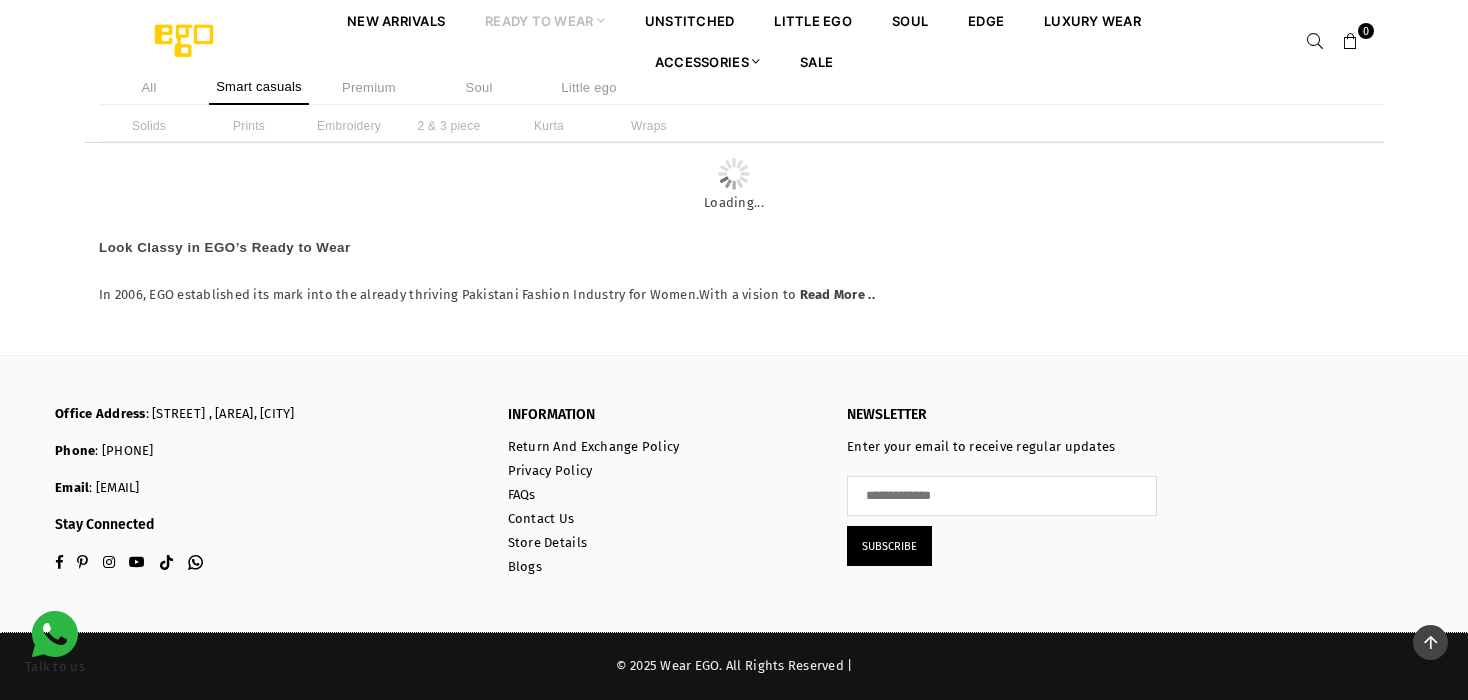 scroll, scrollTop: 6461, scrollLeft: 0, axis: vertical 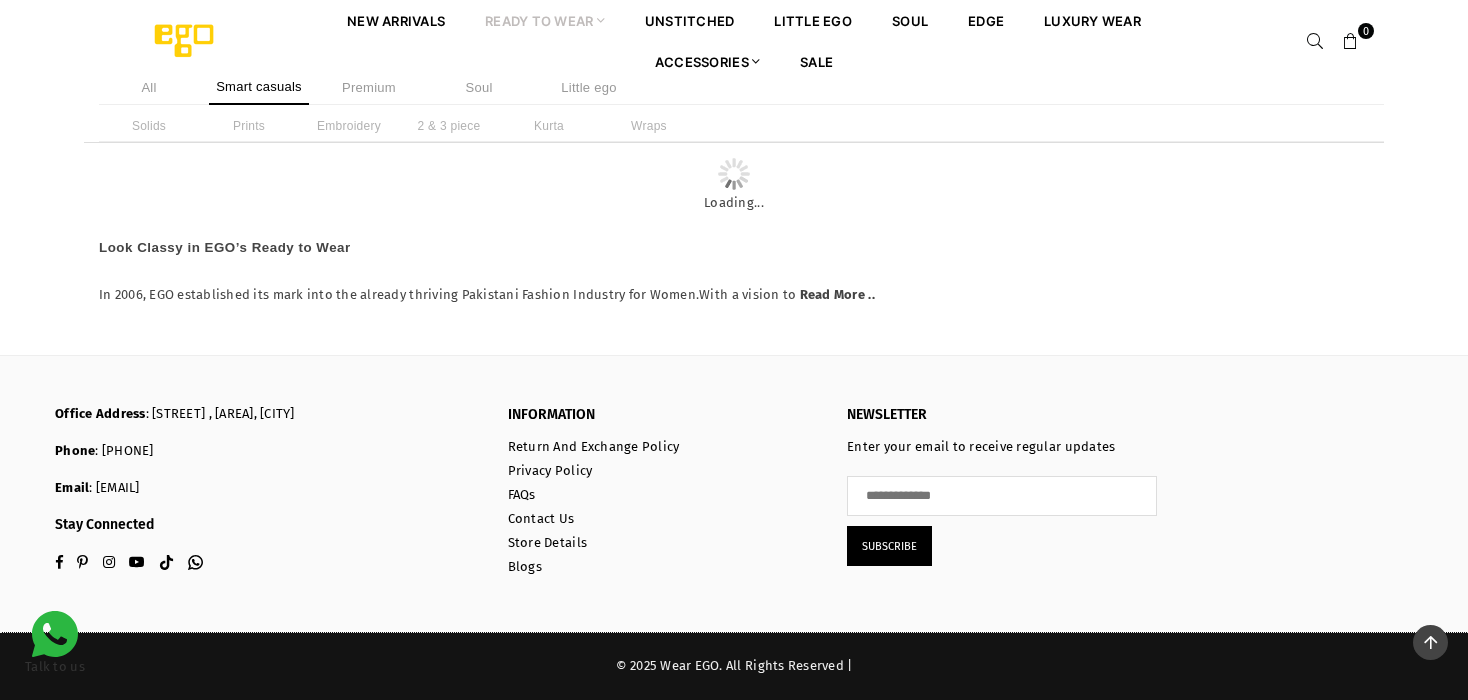 click at bounding box center (1160, -2855) 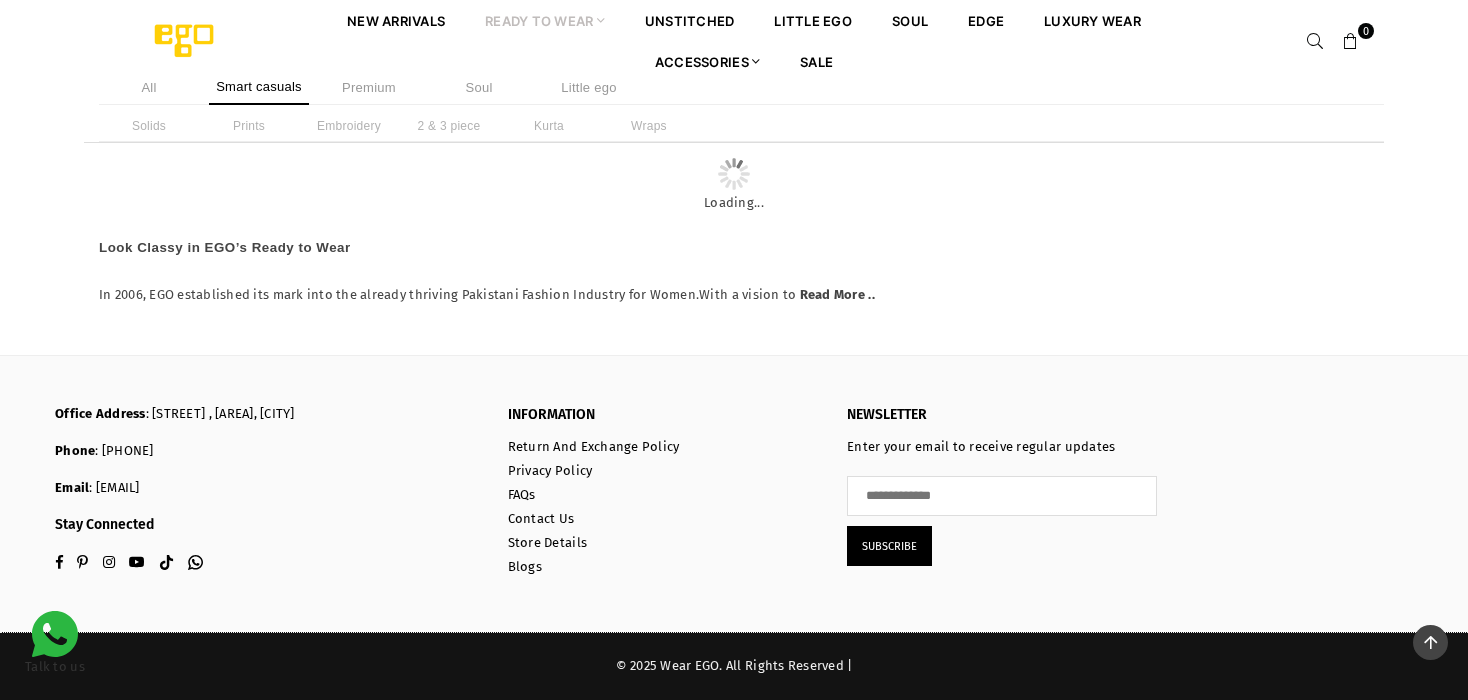 scroll, scrollTop: 7161, scrollLeft: 0, axis: vertical 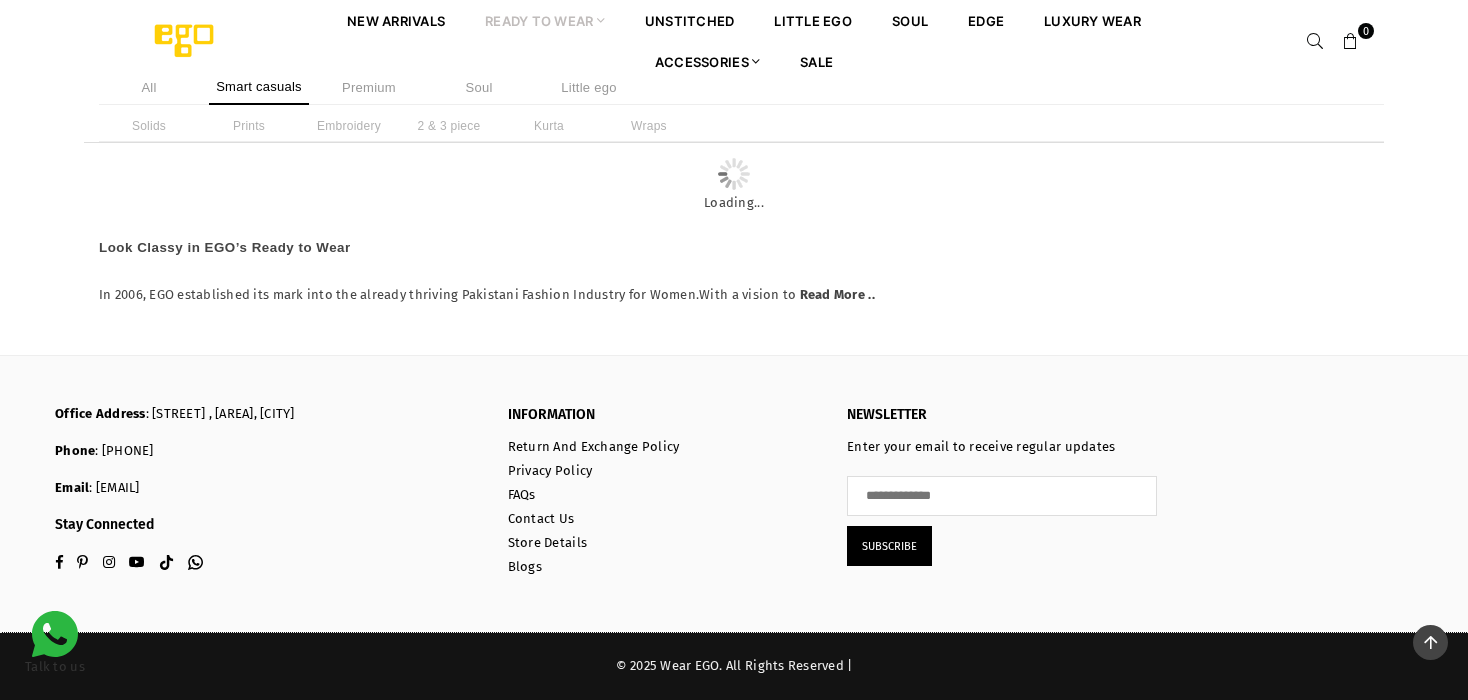 click at bounding box center (734, -2472) 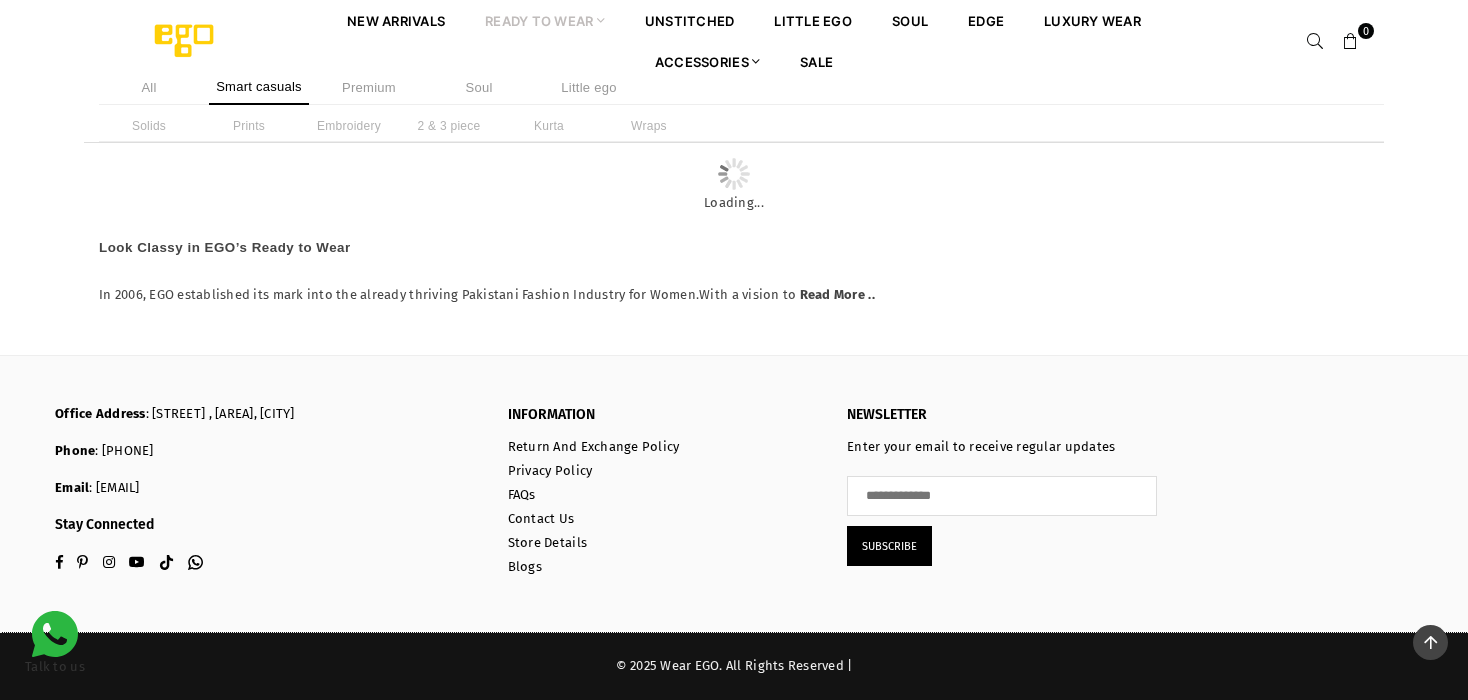 scroll, scrollTop: 11261, scrollLeft: 0, axis: vertical 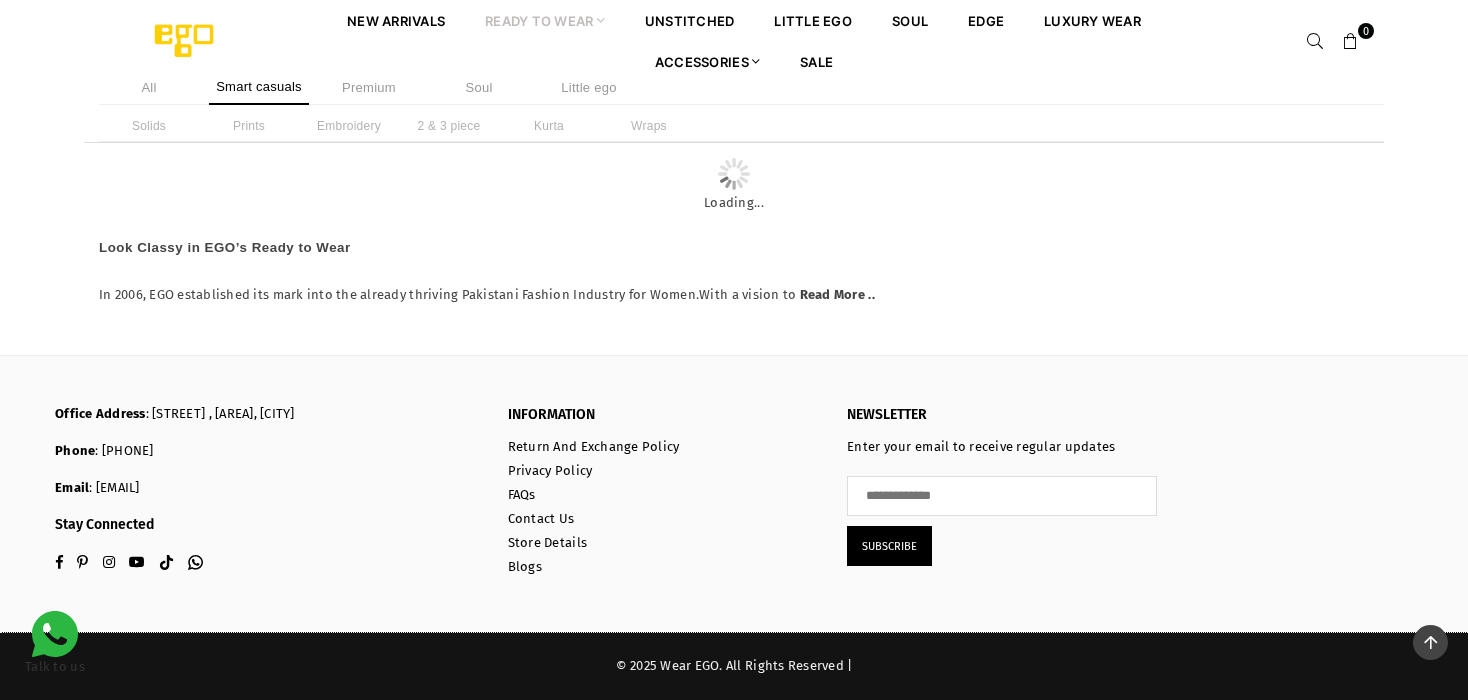 click on "Regular price Rs.6,490 Rs.3,244" at bounding box center [734, -1622] 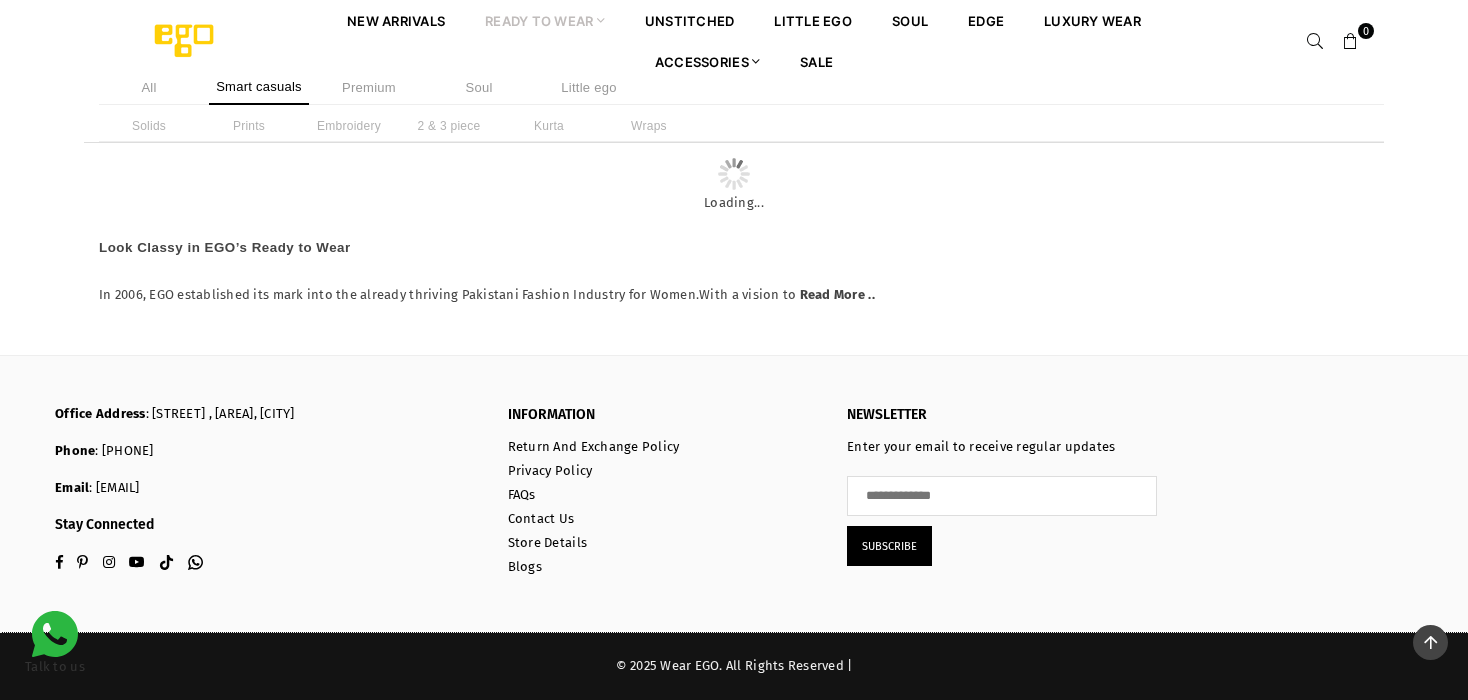 click on "2 PIECE Hand Screen Print |Cambric|Box Cut" at bounding box center [734, -1638] 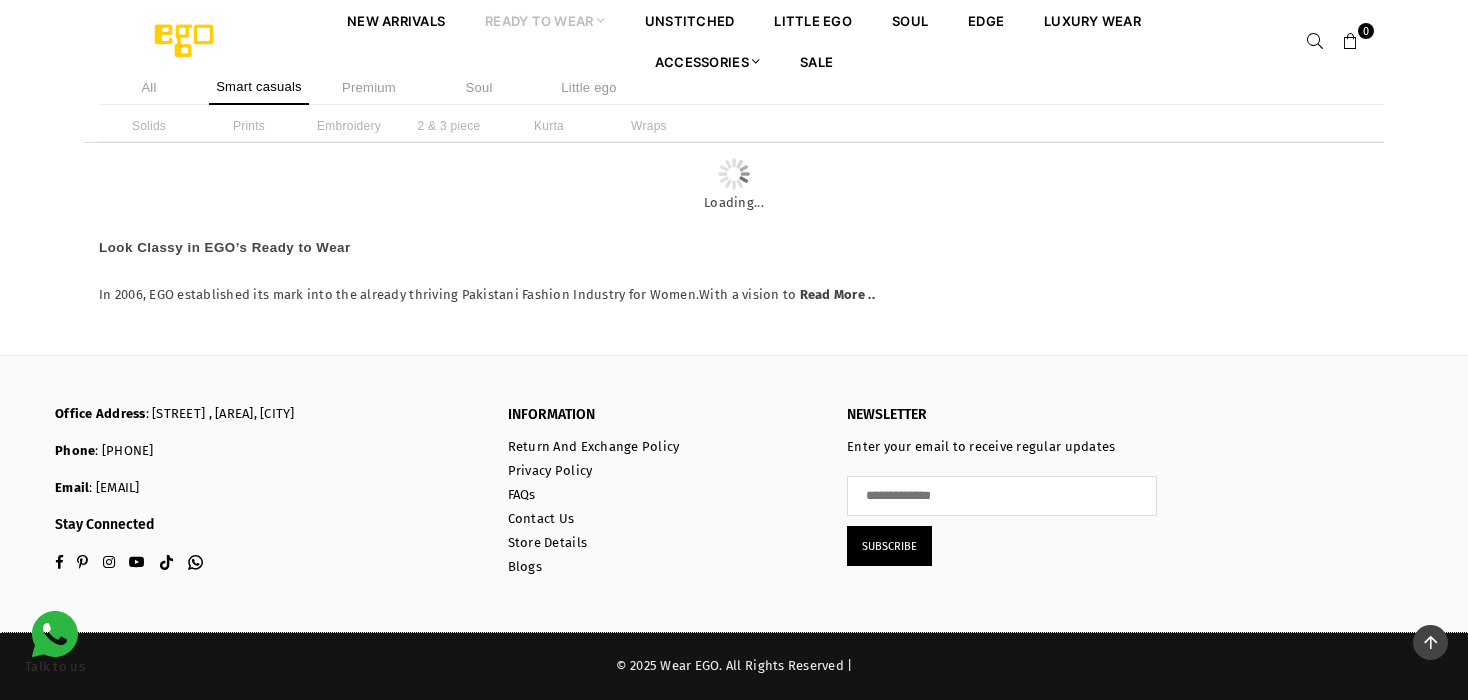 click on "2 PIECE Hand Screen Print |Cambric|Box Cut" at bounding box center (734, -1638) 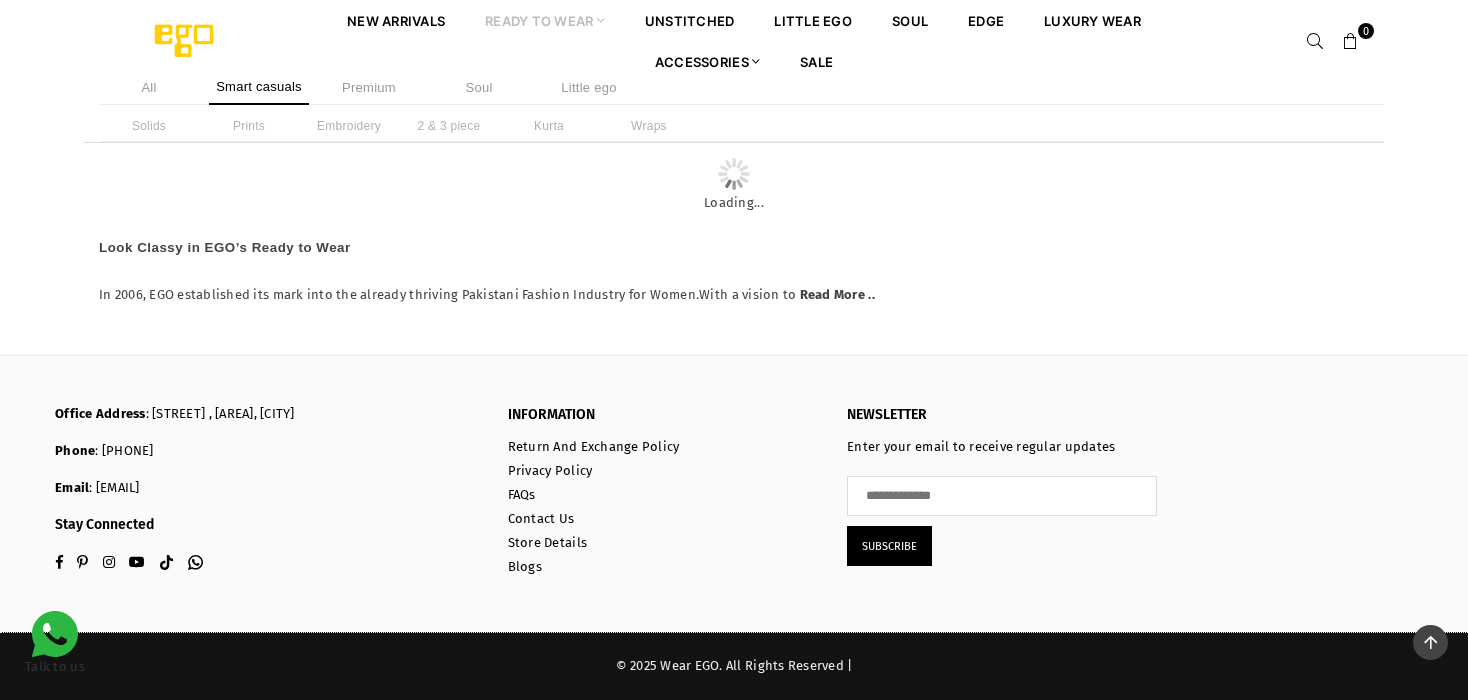 click on "1 PIECE Digital Print |Slub Cambric|Straight Cut" at bounding box center (308, -1703) 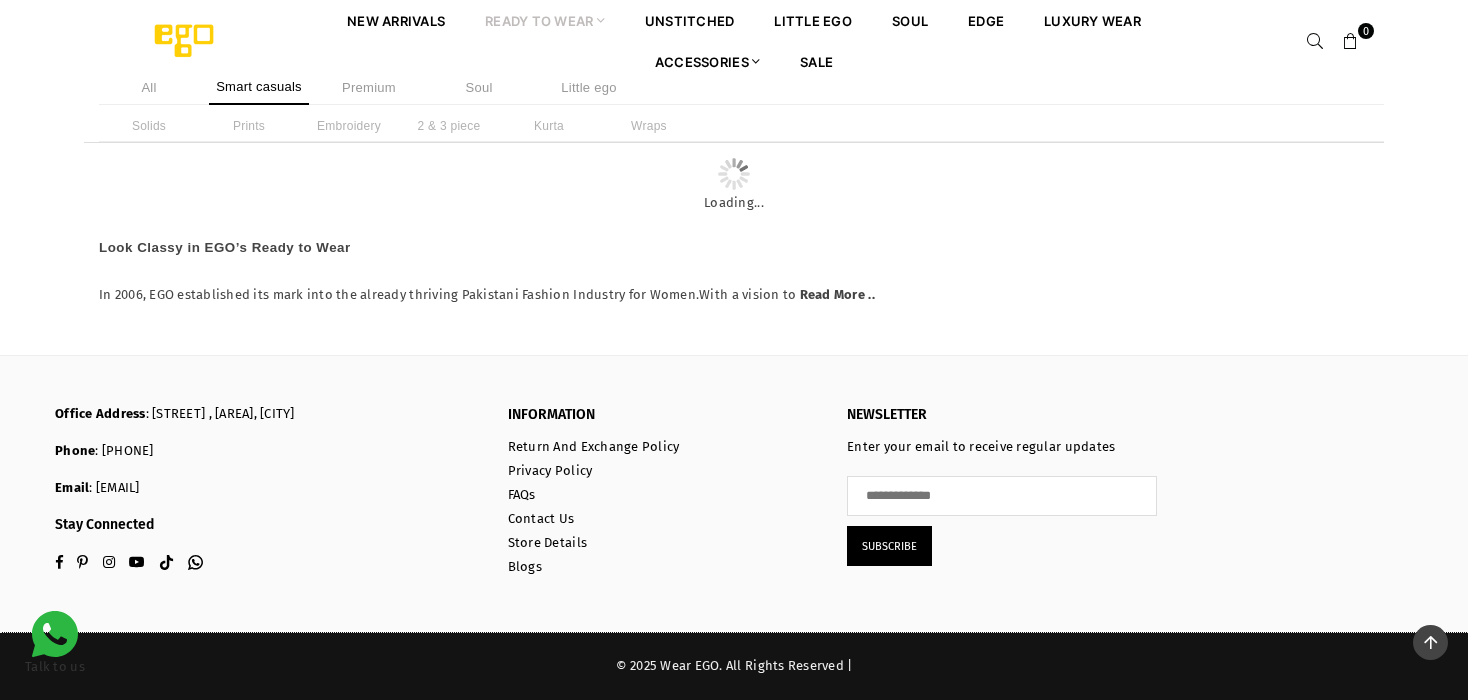 click on "1 PIECE Digital Print |Slub Cambric|Straight Cut" at bounding box center [308, -1703] 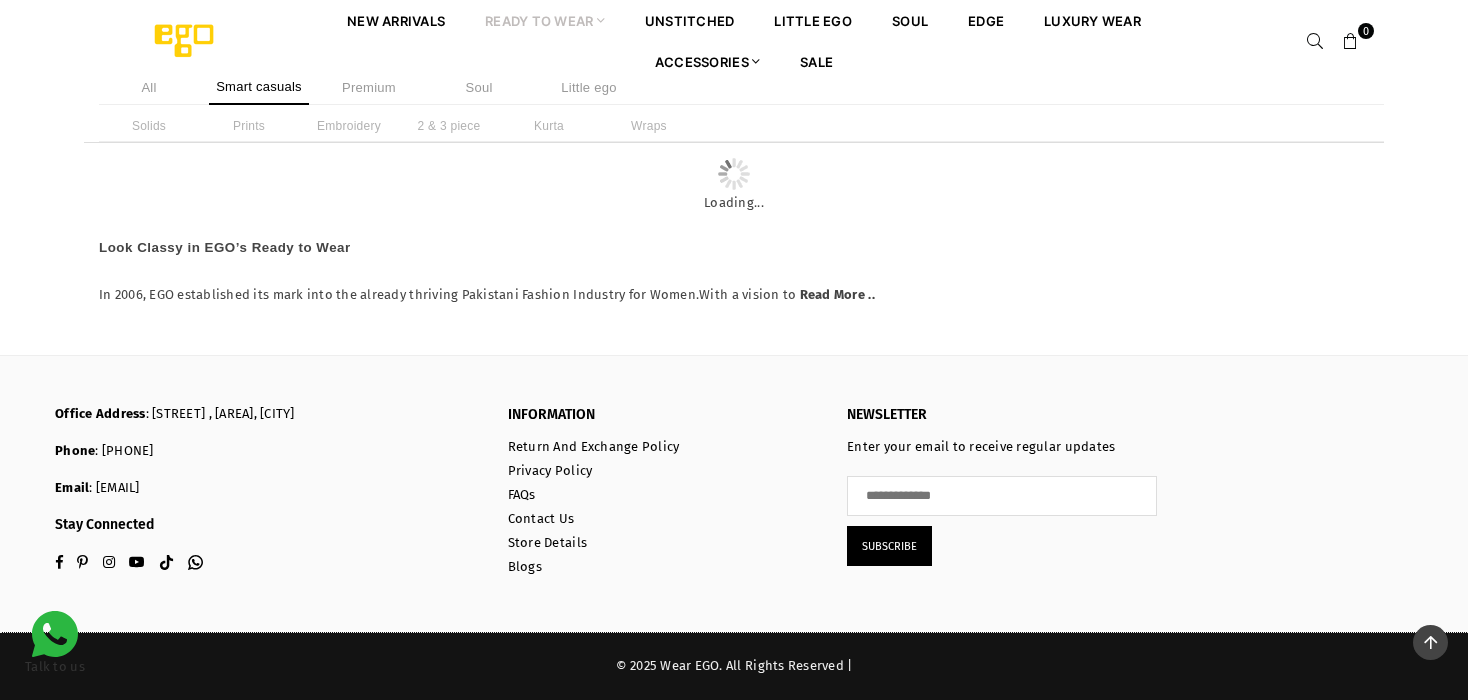 click on "1 PIECE Digital Print |Slub Cambric|Straight Cut" at bounding box center (308, -1703) 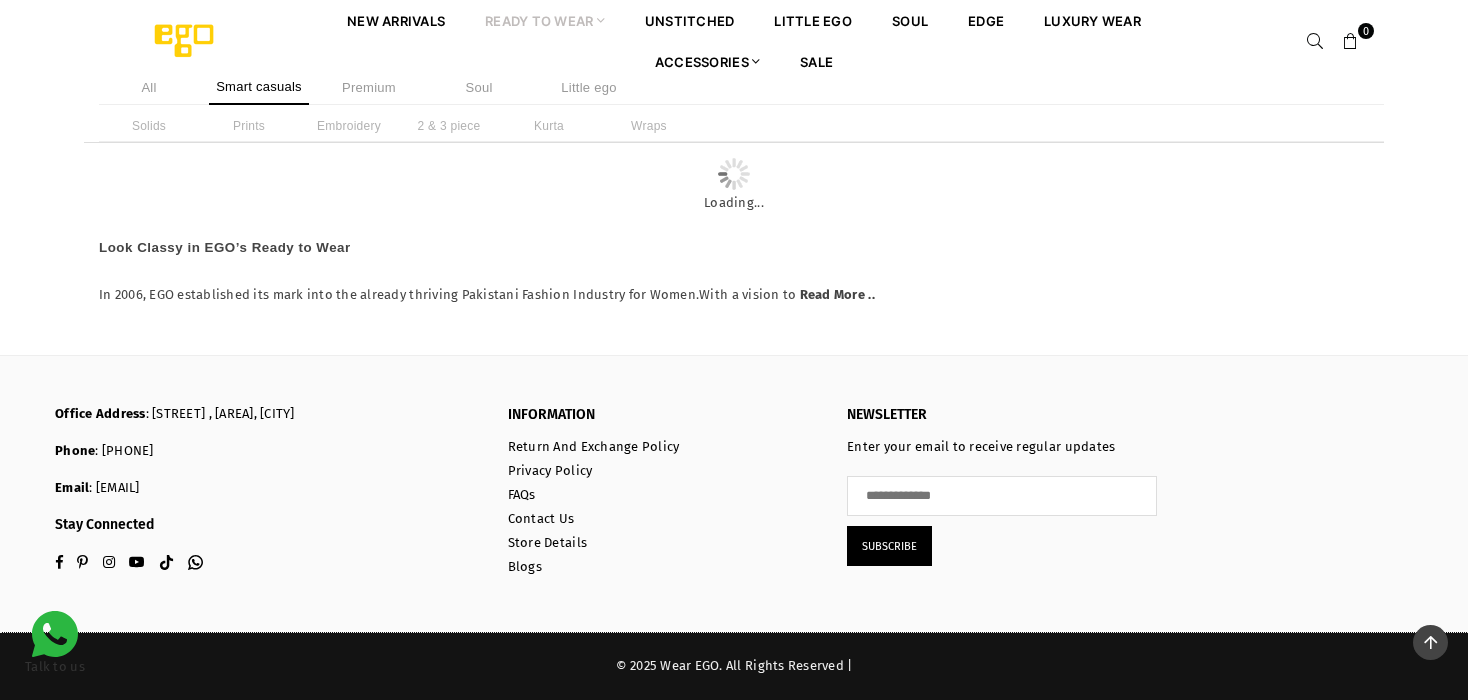 click on "Rs.5,450" at bounding box center [120, -1687] 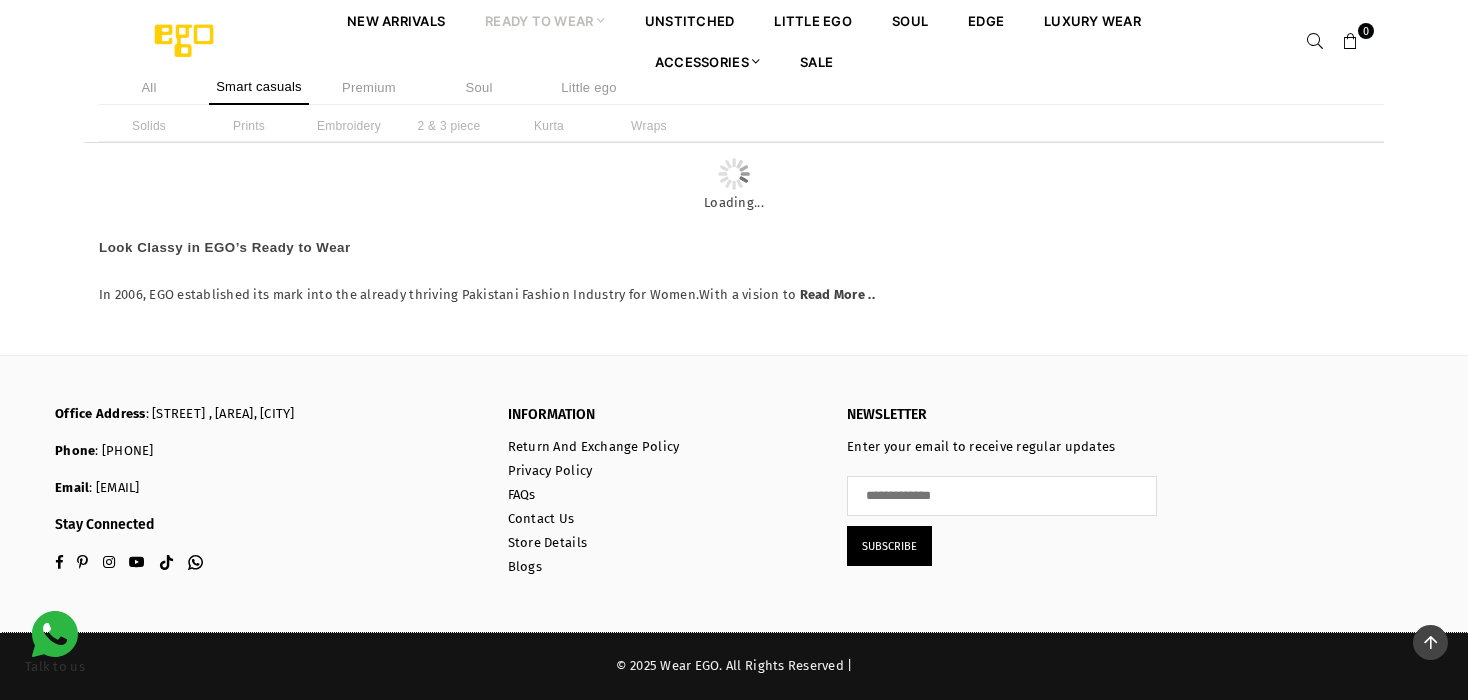 scroll, scrollTop: 39212, scrollLeft: 0, axis: vertical 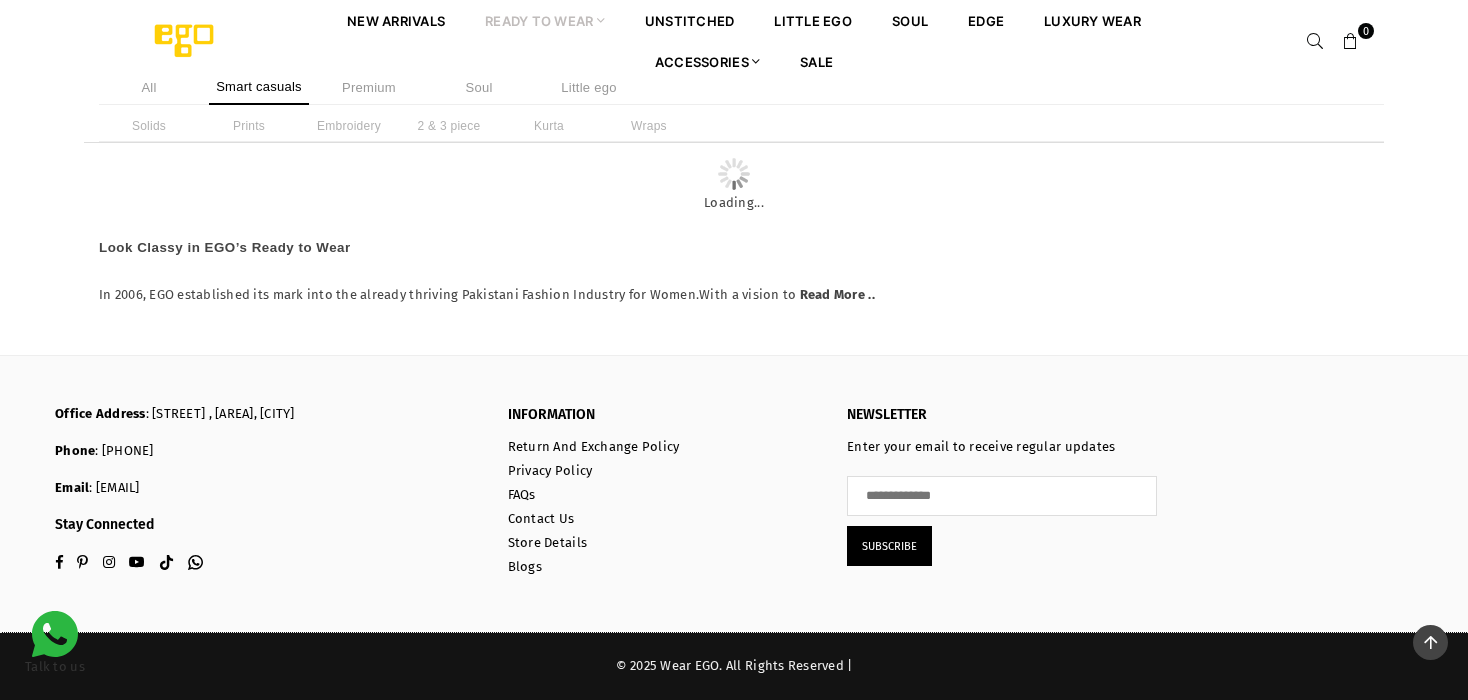 click on "2 PIECE Hand Screen Print |Cambric|Box Cut" at bounding box center [734, -1638] 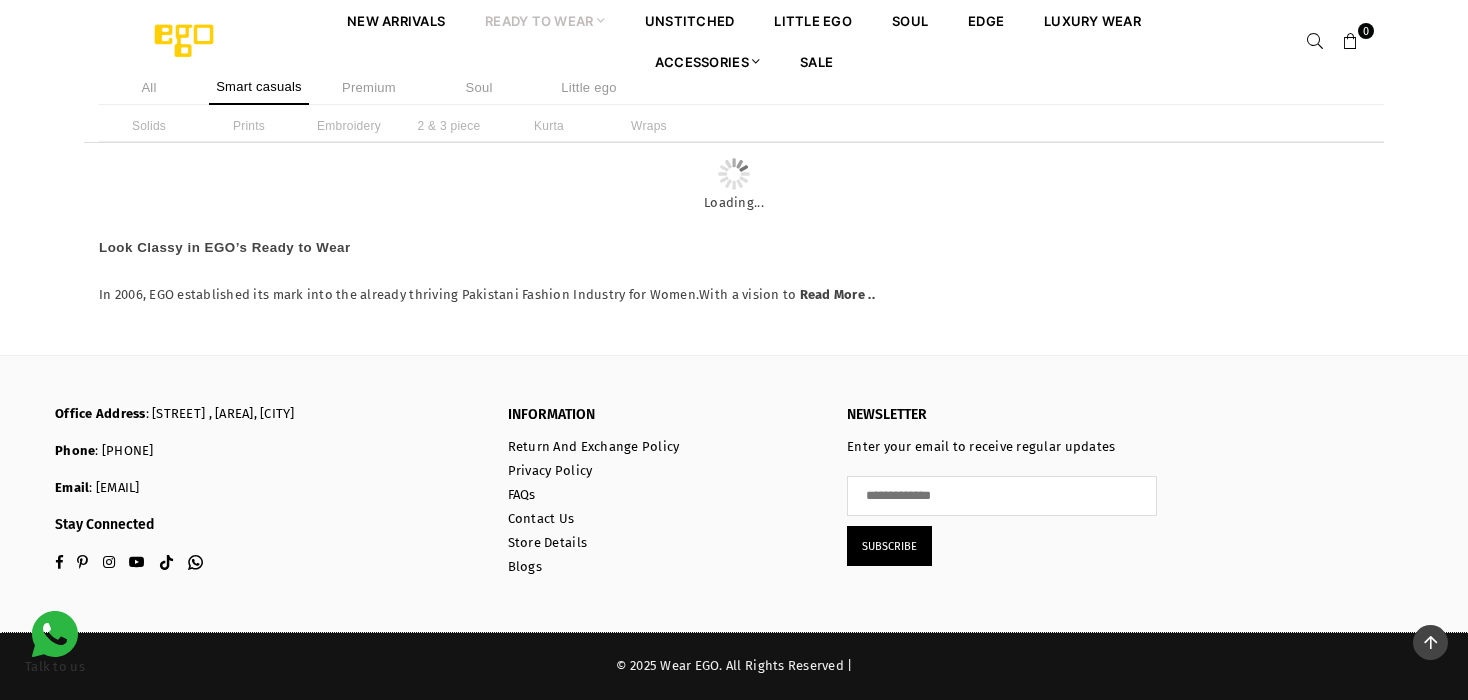 click on "2 PIECE Hand Screen Print |Cambric|Box Cut" at bounding box center [734, -1638] 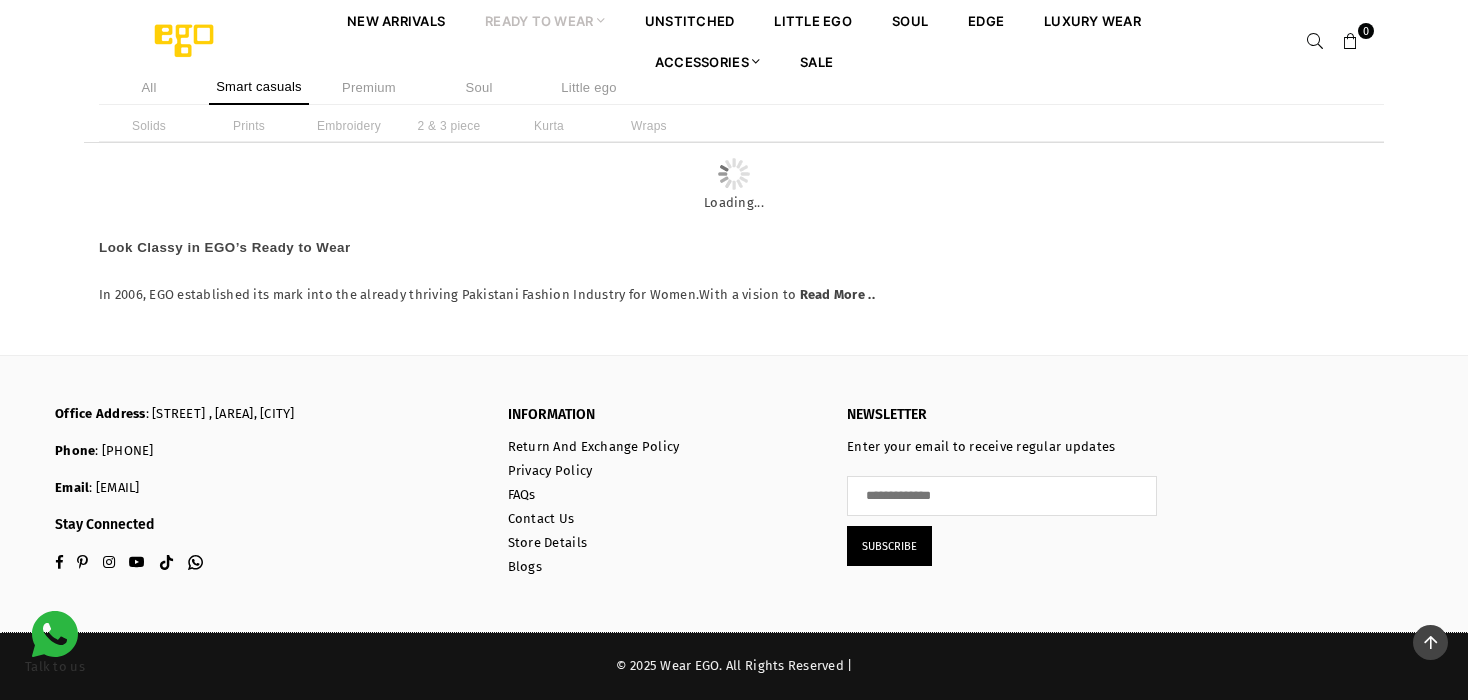 click on "Regular price Rs.6,490 Rs.3,244" at bounding box center (734, -1622) 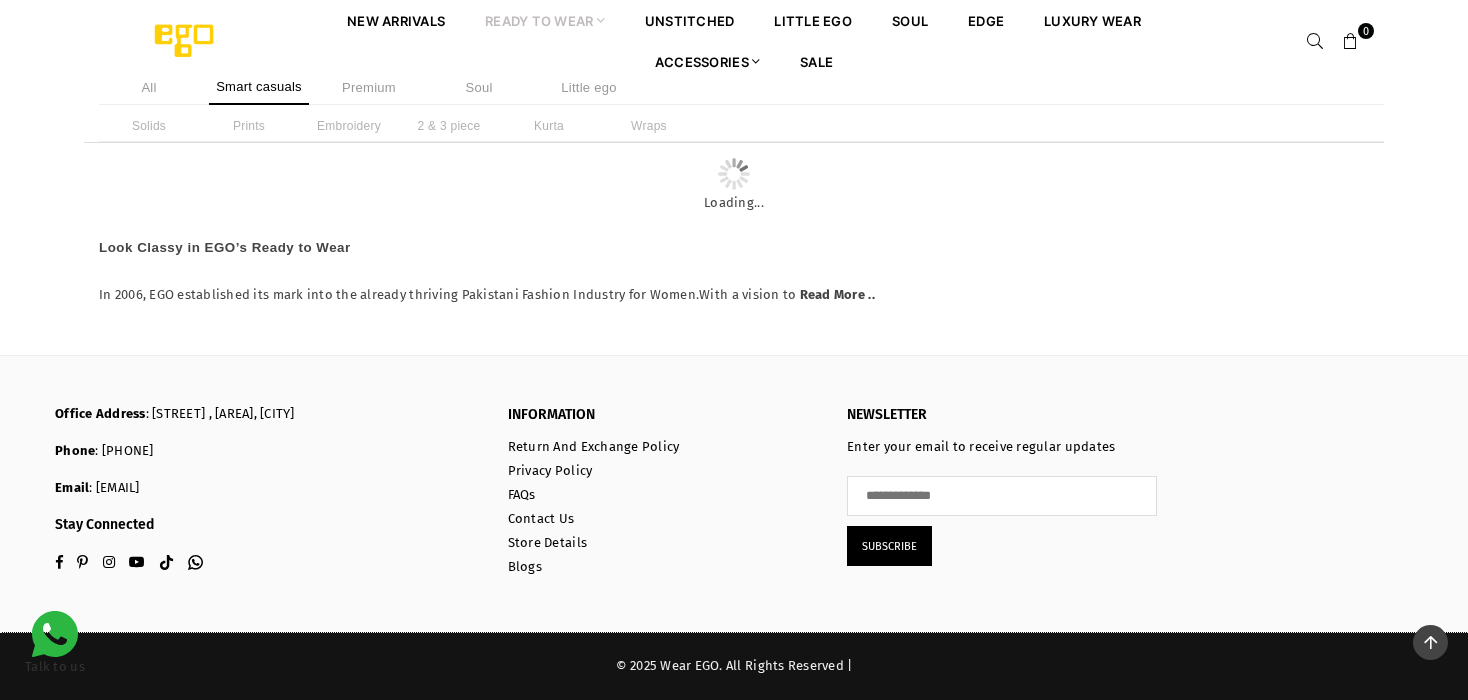 click on "Regular price Rs.6,490 Rs.3,244" at bounding box center [734, -1622] 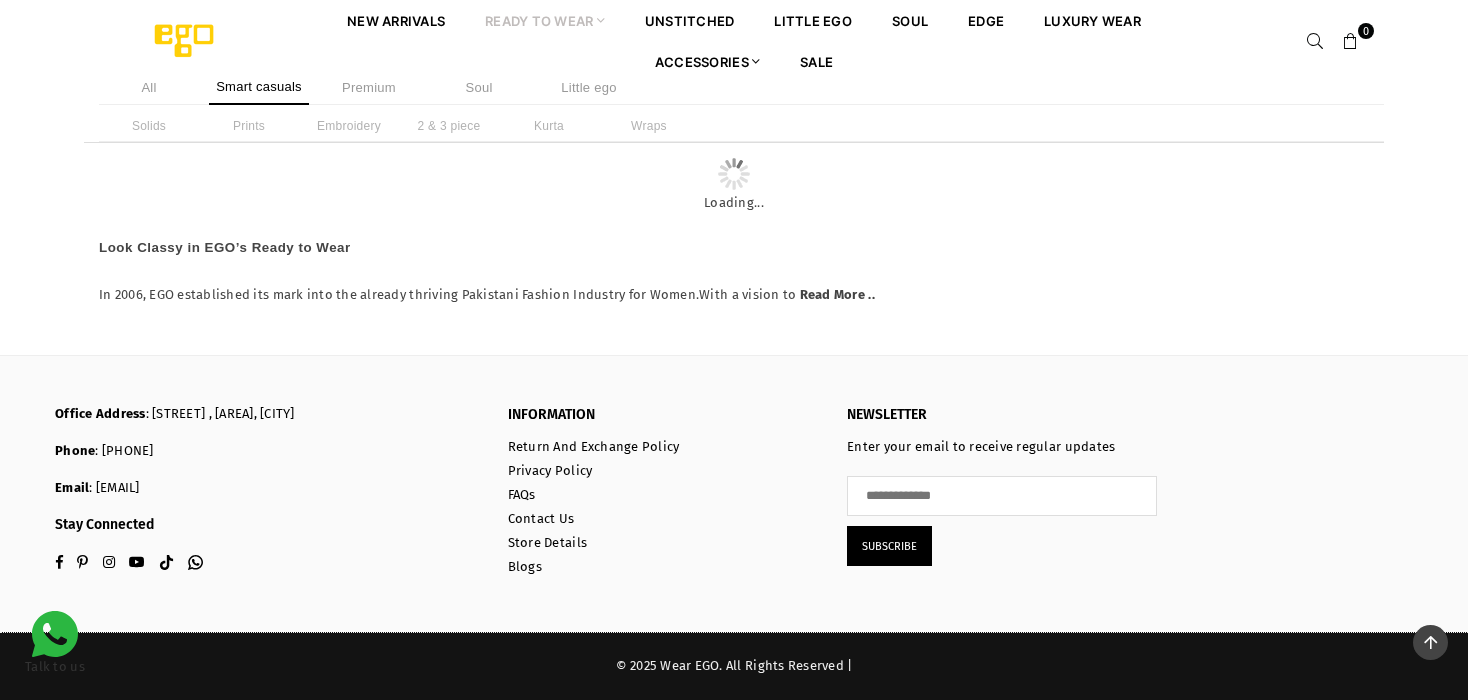 click on "Regular price Rs.6,490 Rs.3,244" at bounding box center (734, -1622) 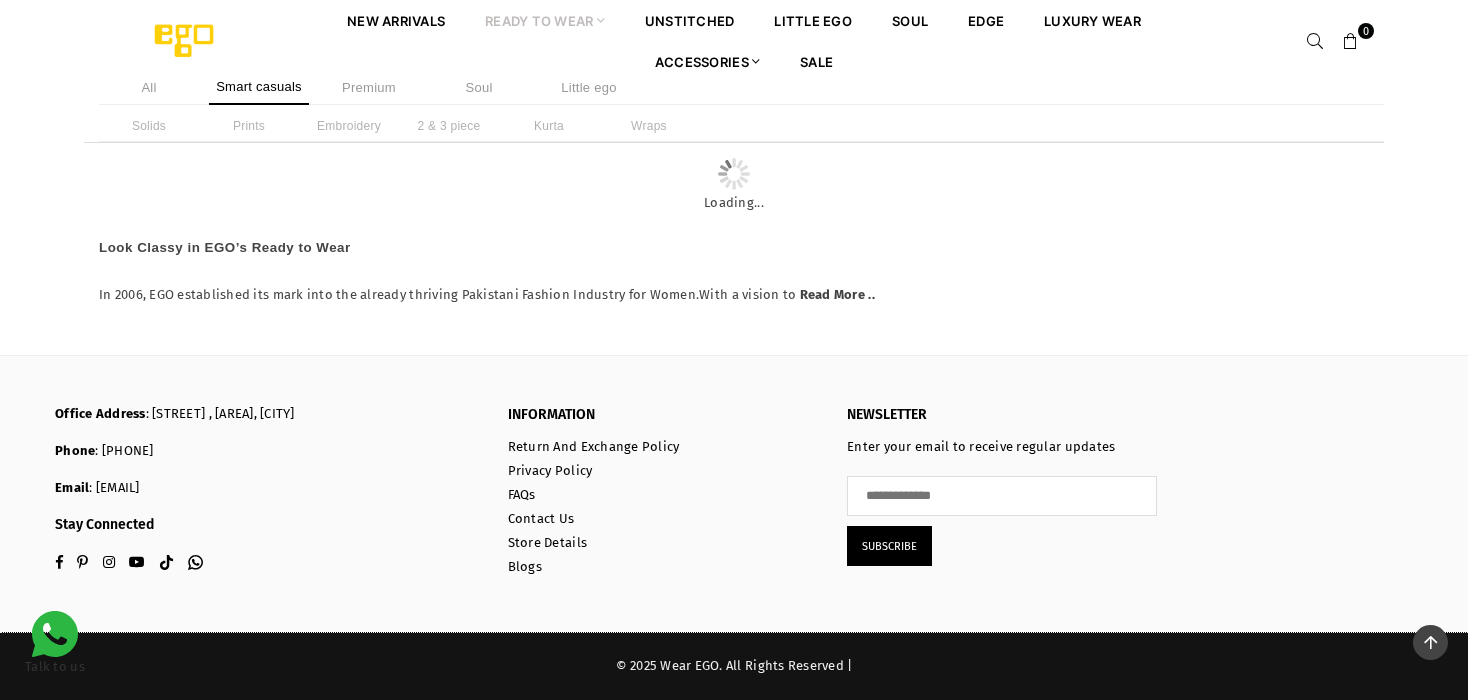 drag, startPoint x: 734, startPoint y: 386, endPoint x: 728, endPoint y: 403, distance: 18.027756 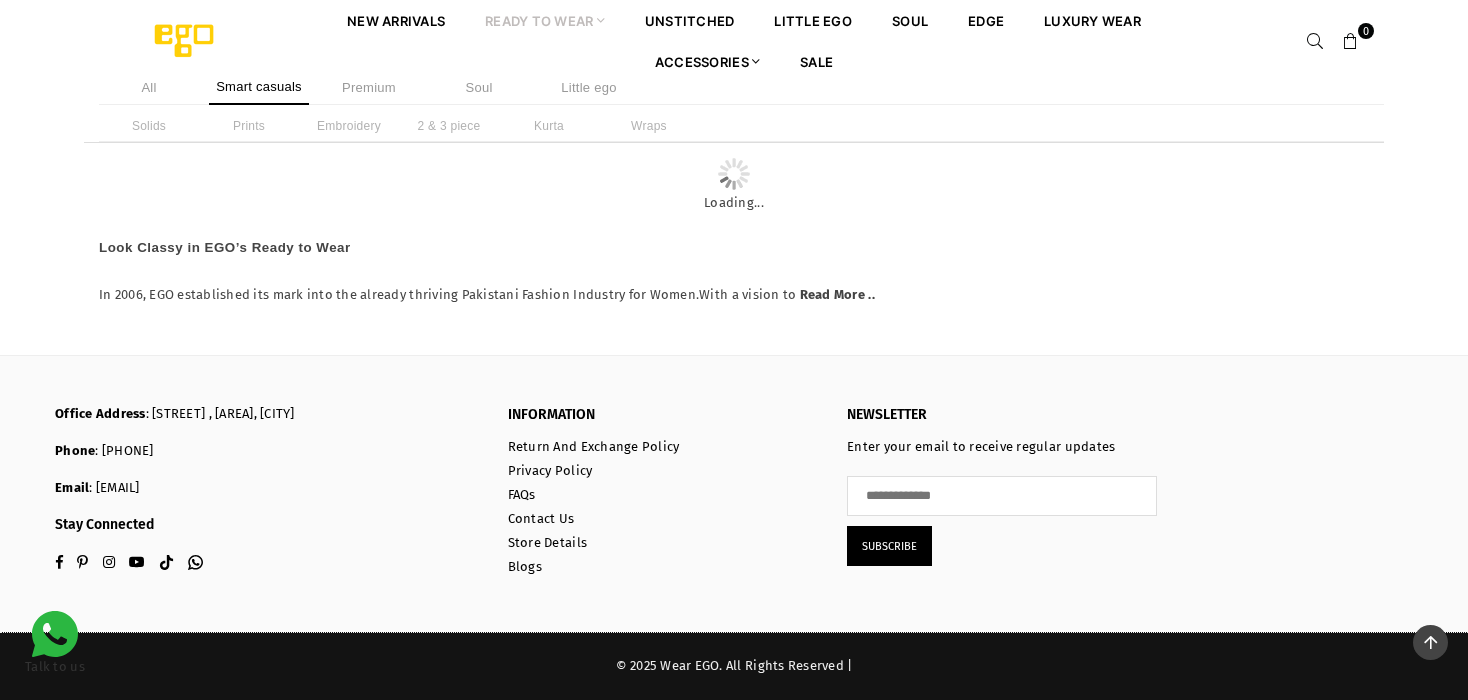 click on "2 PIECE Embroidery |2 Tone Fabric|Straight Cut" at bounding box center (734, -3365) 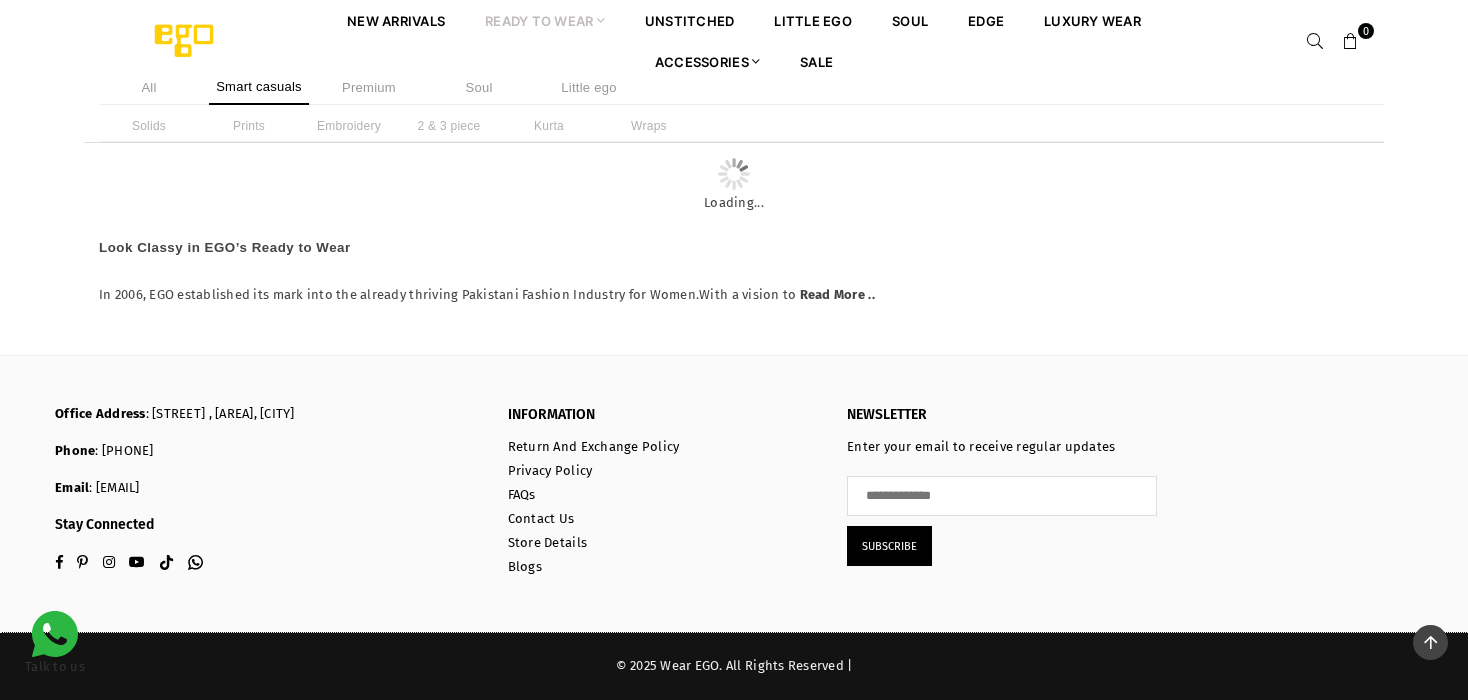 click at bounding box center (734, -3375) 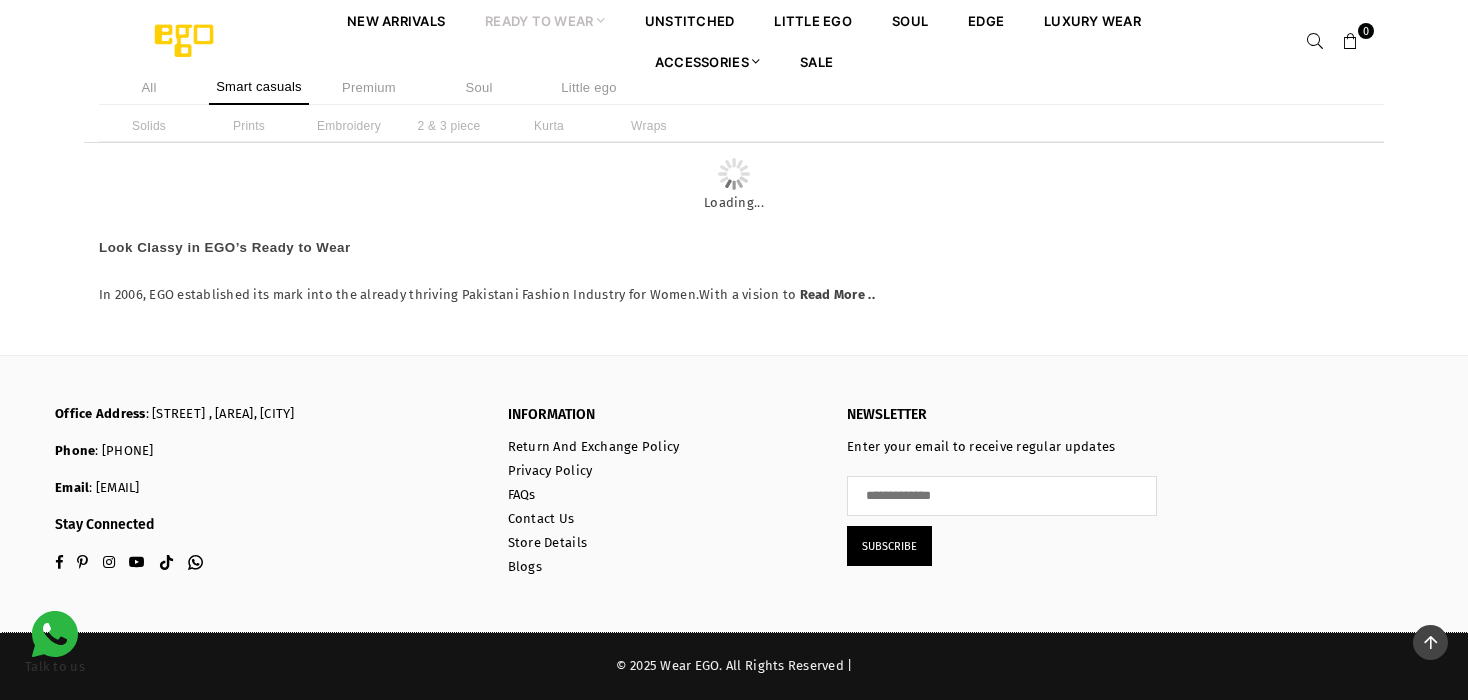click at bounding box center [734, -3375] 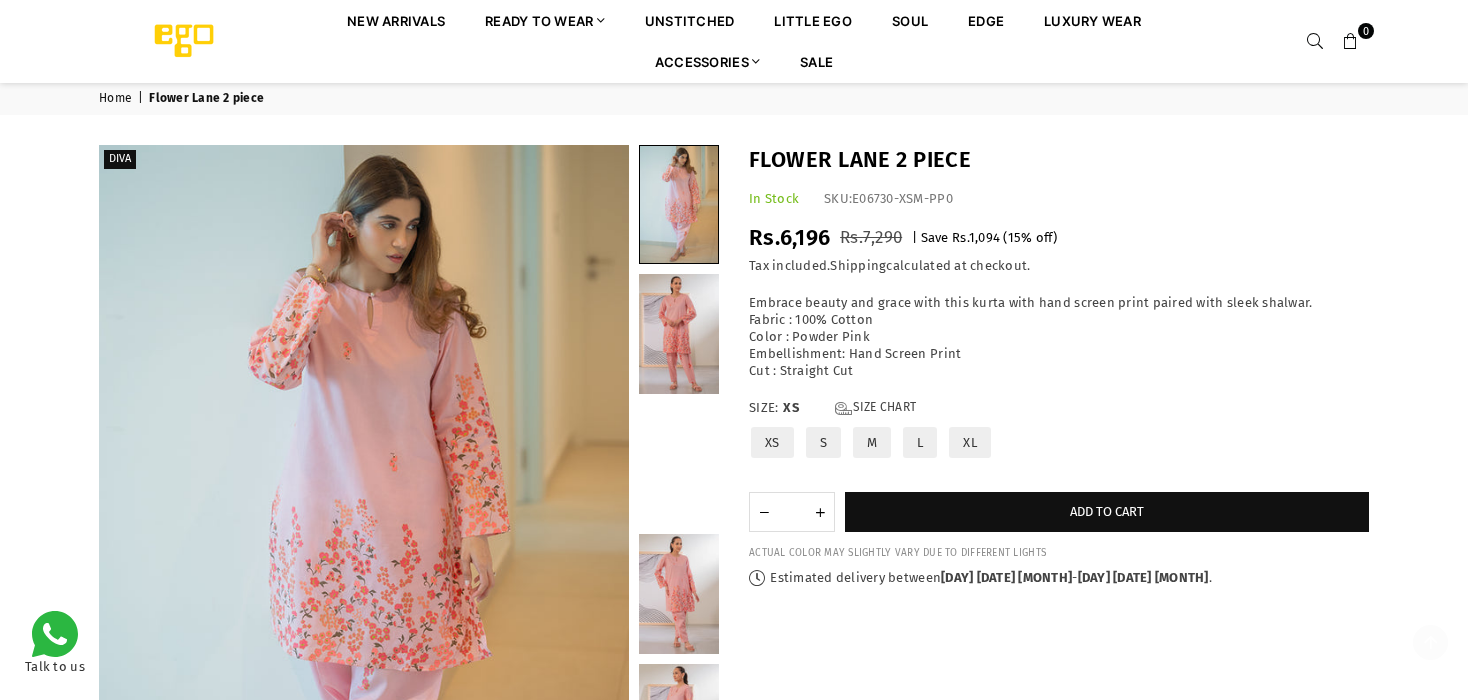 scroll, scrollTop: 582, scrollLeft: 0, axis: vertical 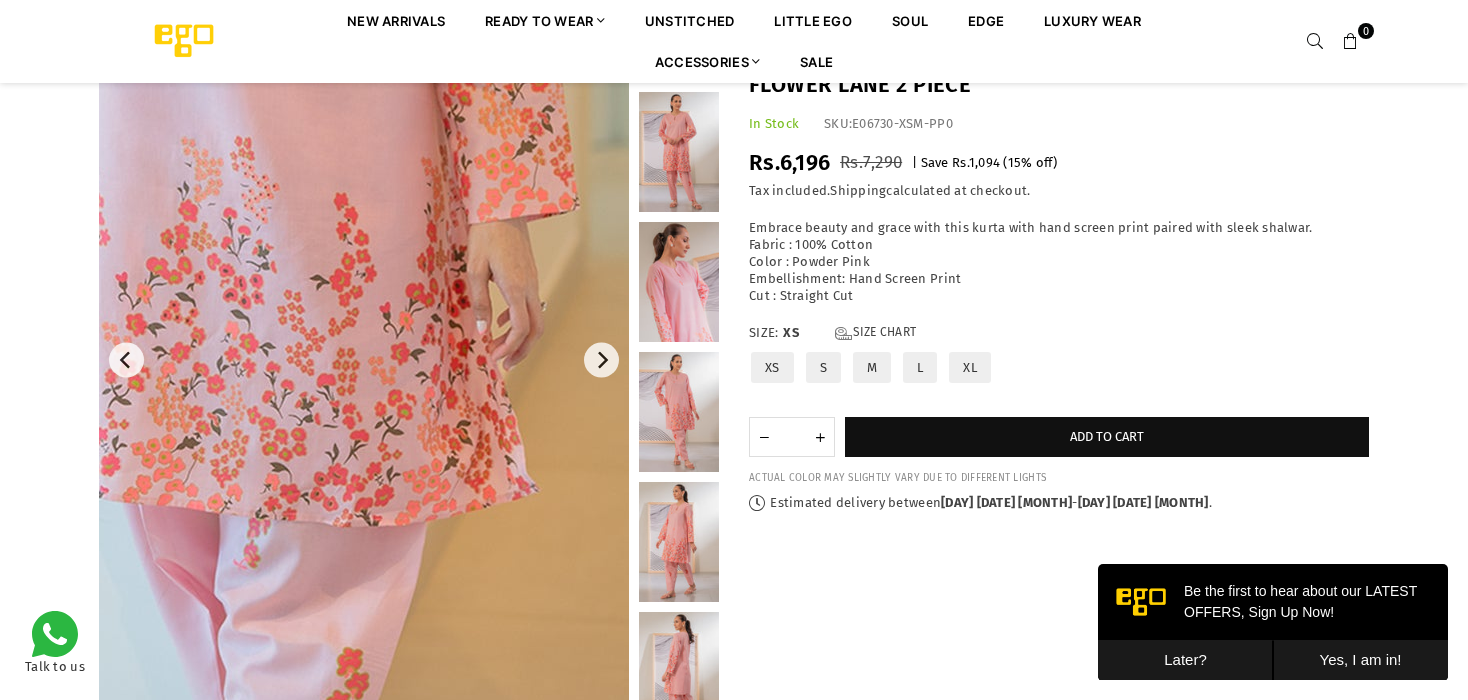 click at bounding box center [248, 235] 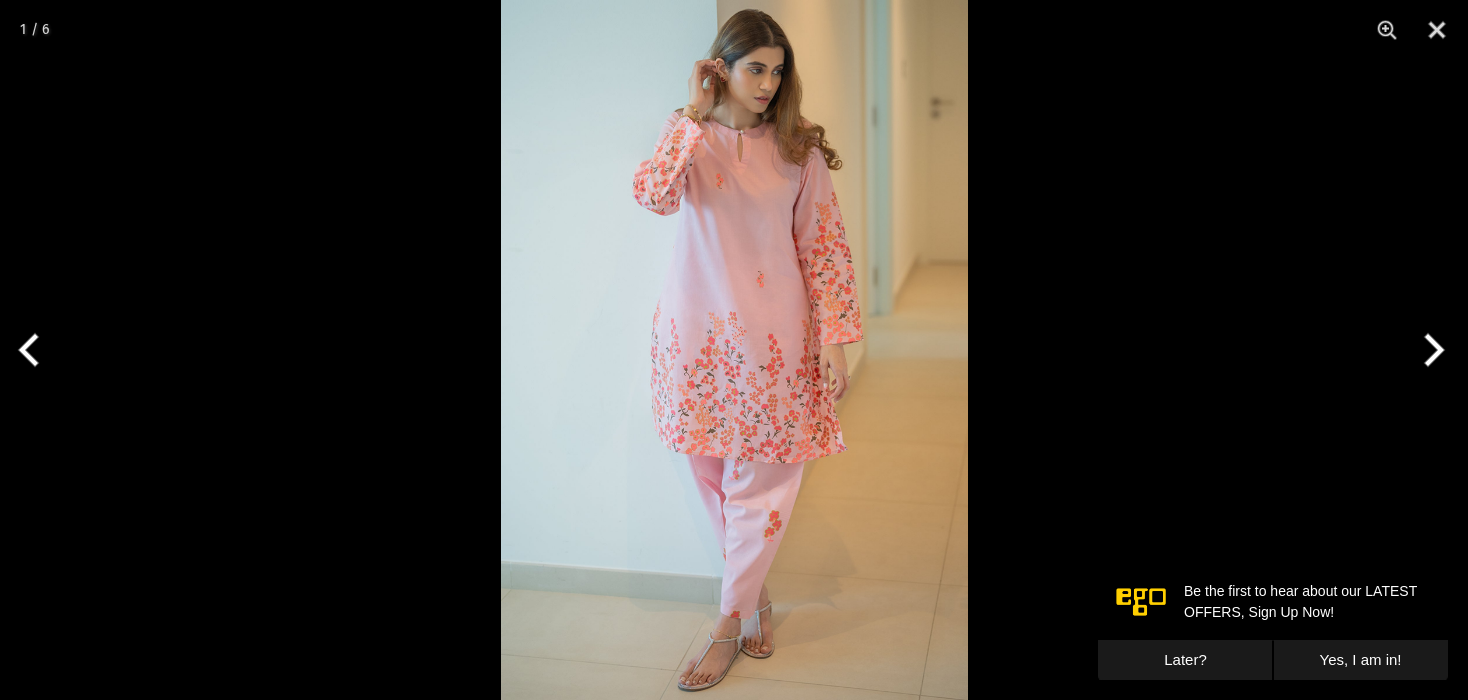 click at bounding box center (734, 350) 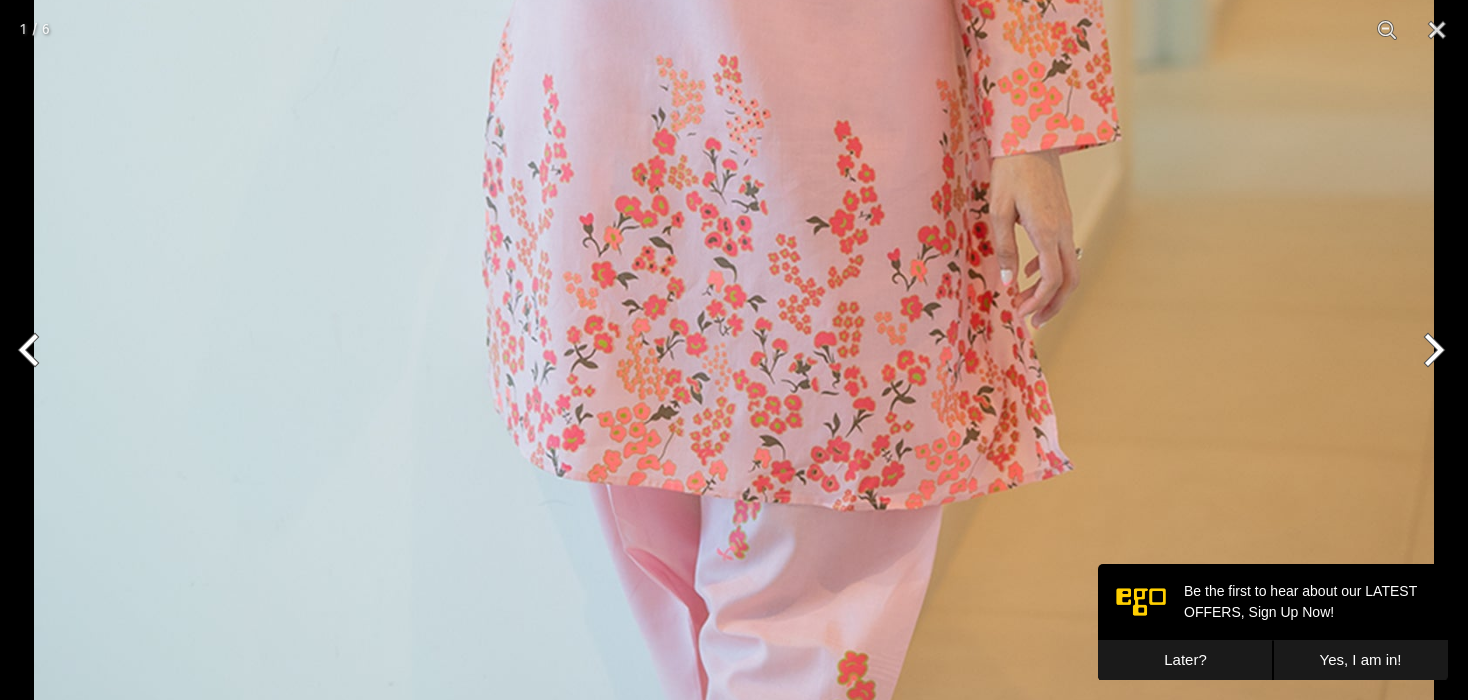 click at bounding box center (734, 170) 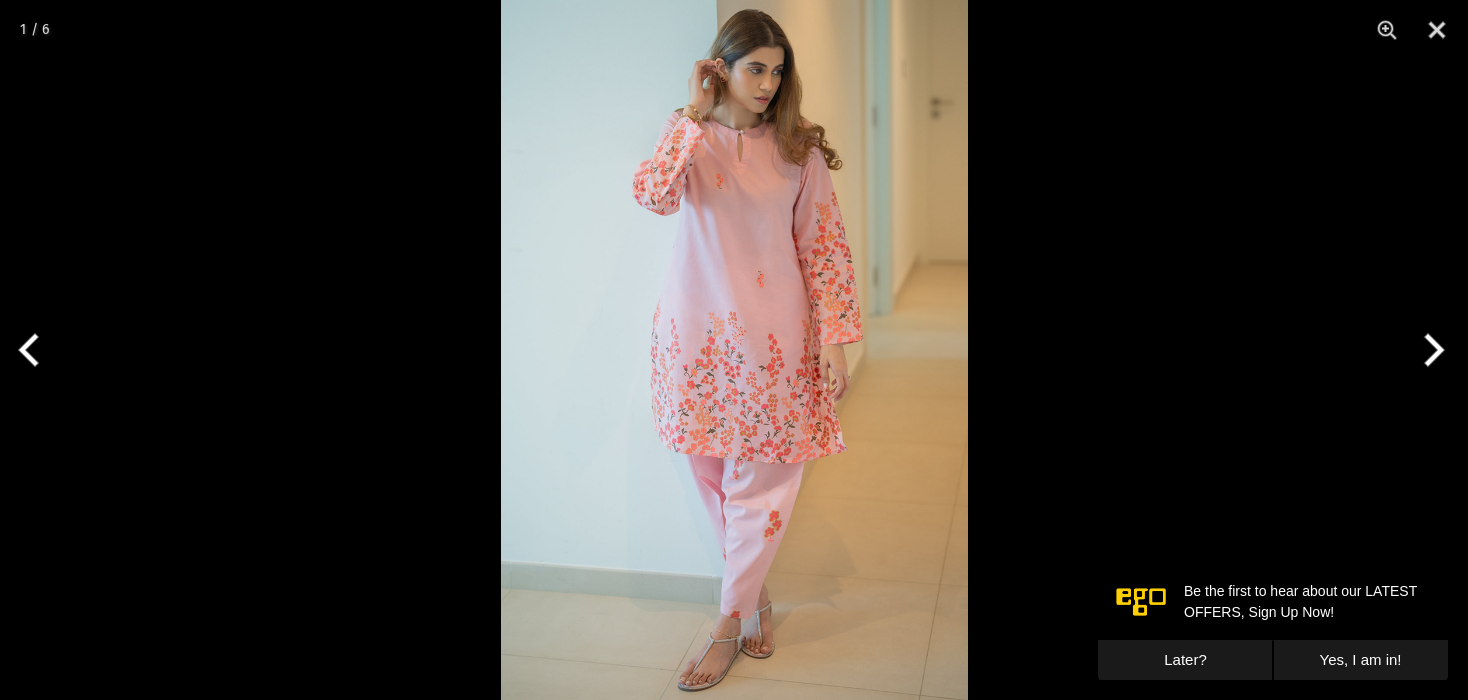 click at bounding box center (734, 350) 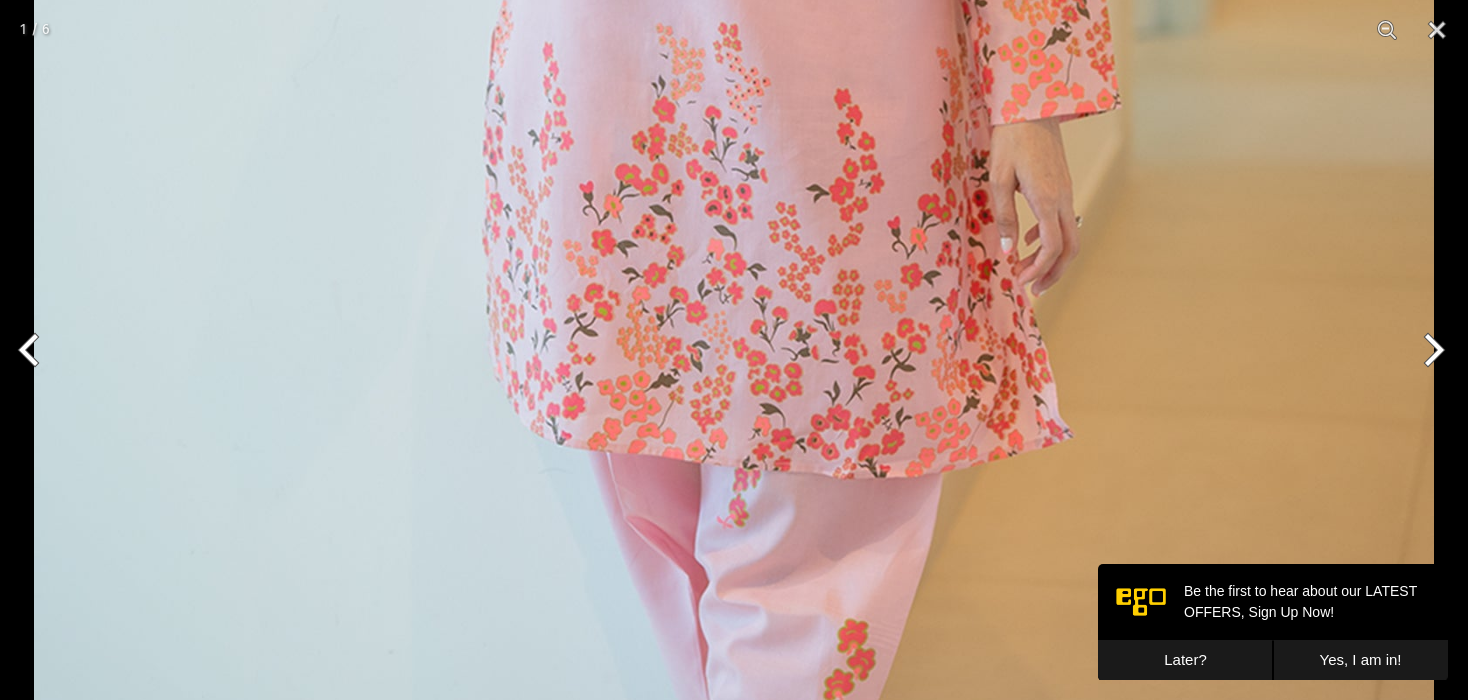 click at bounding box center (734, 138) 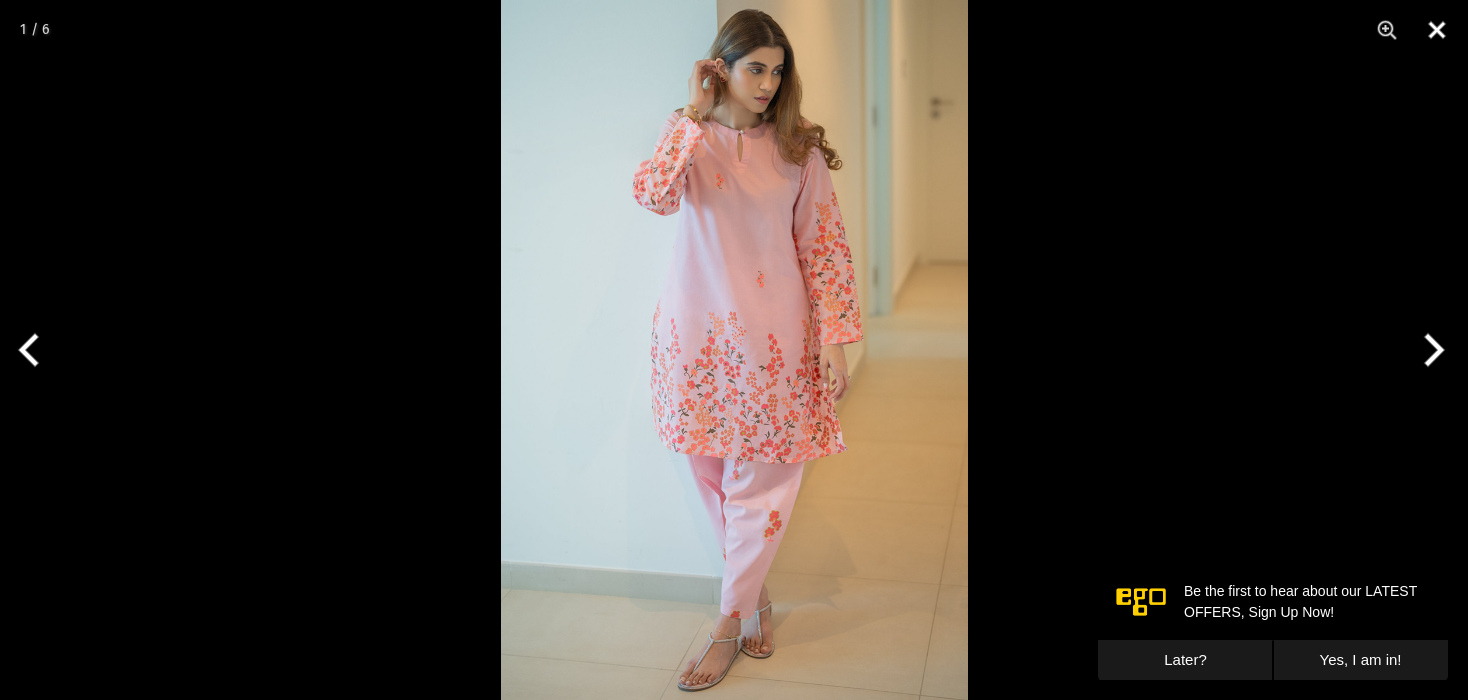 click at bounding box center [1437, 30] 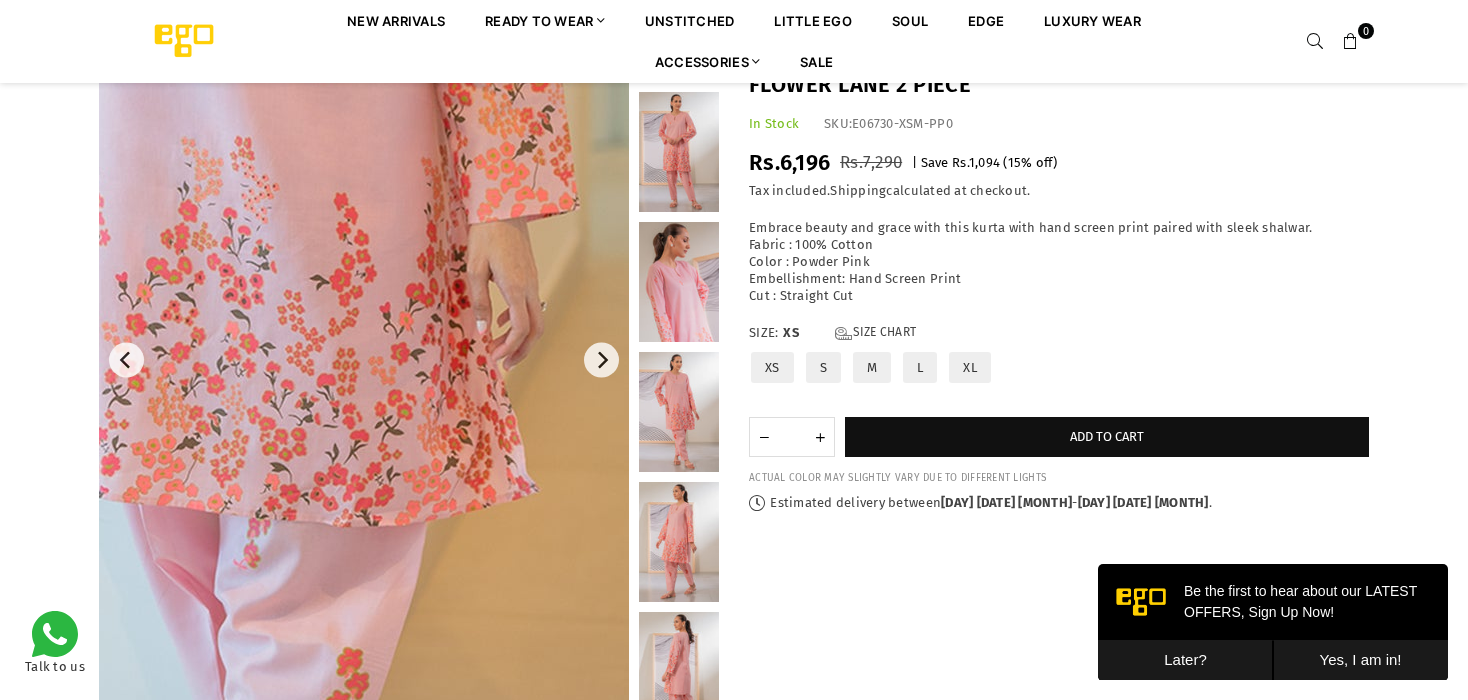click at bounding box center (679, 282) 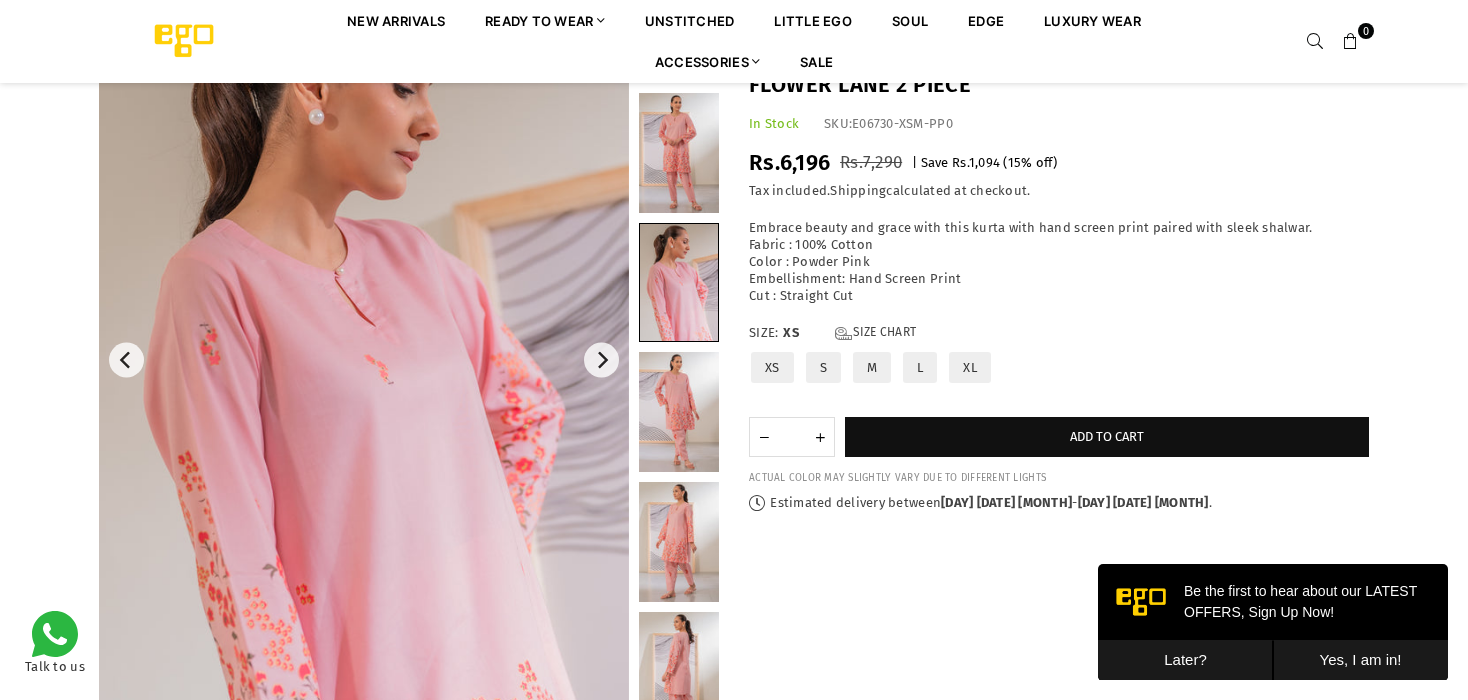 click at bounding box center [679, 412] 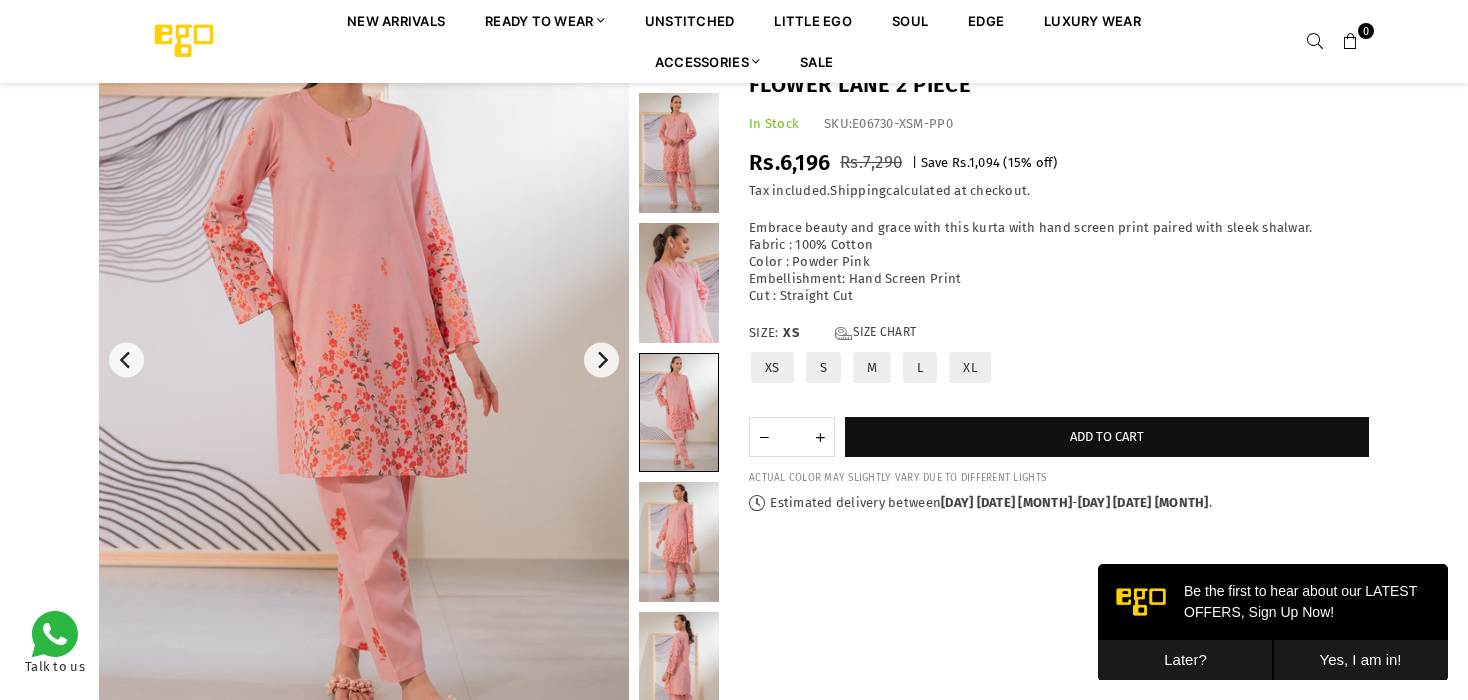 click at bounding box center (679, 153) 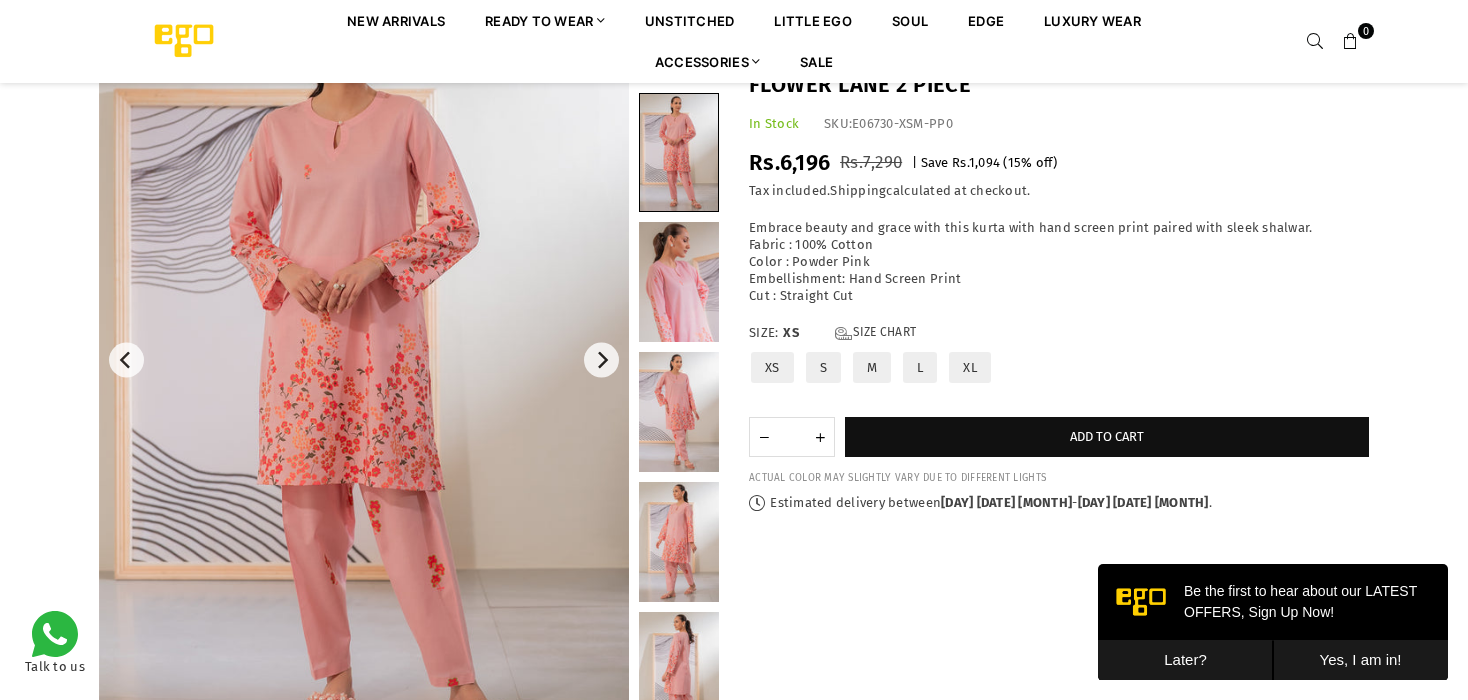 click at bounding box center (679, 672) 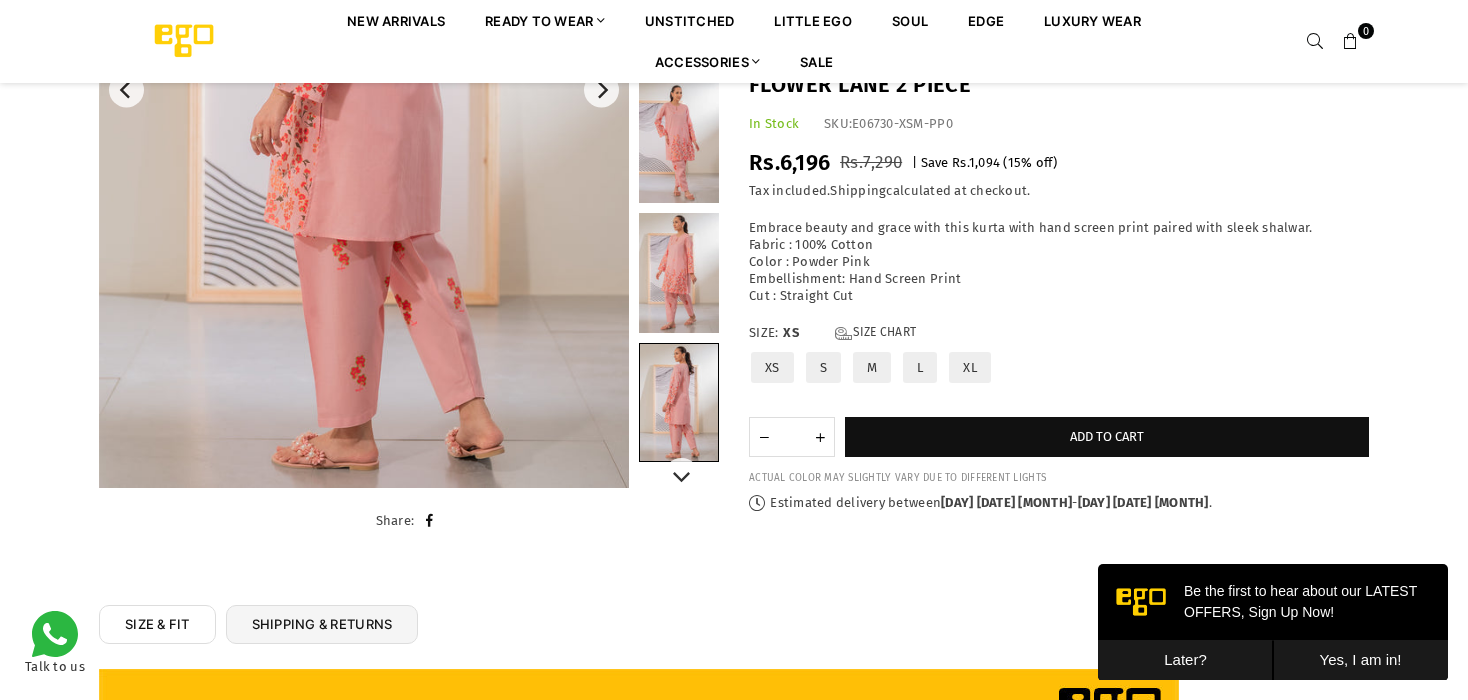 scroll, scrollTop: 182, scrollLeft: 0, axis: vertical 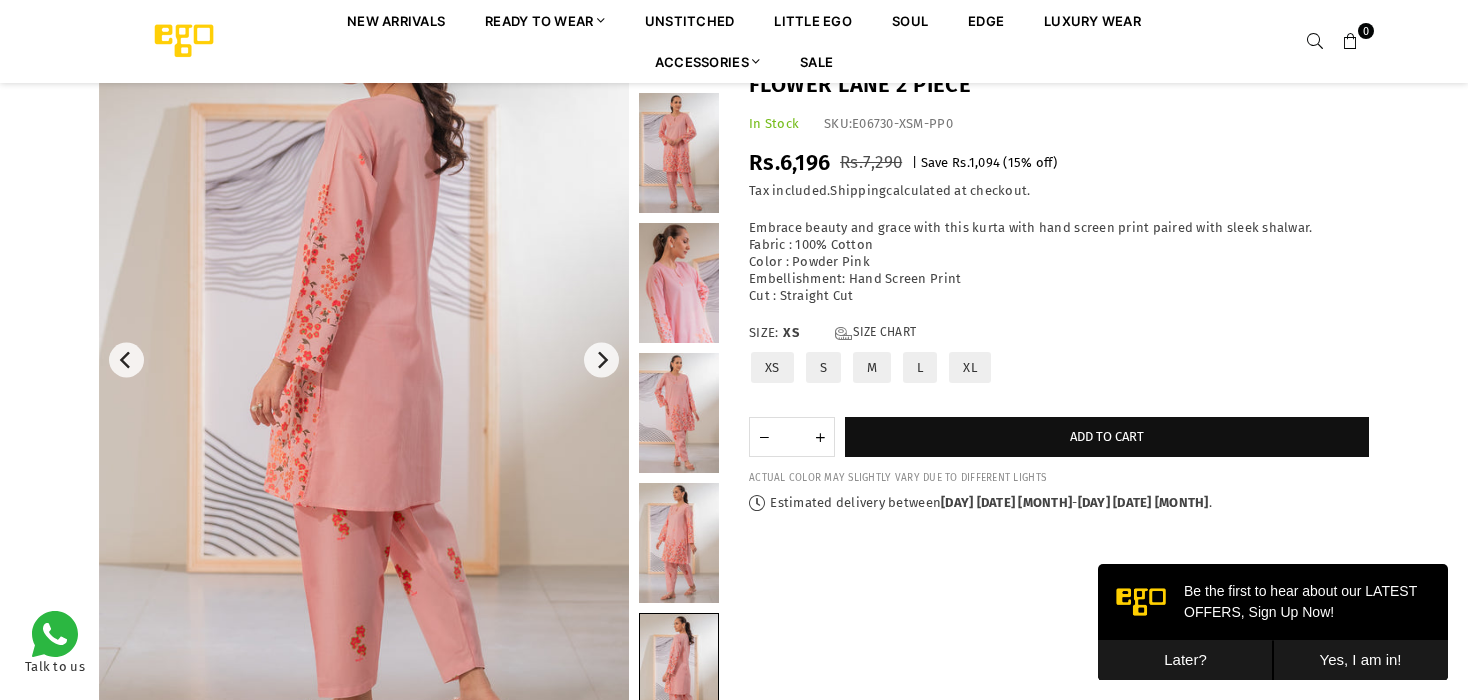 click at bounding box center [679, 543] 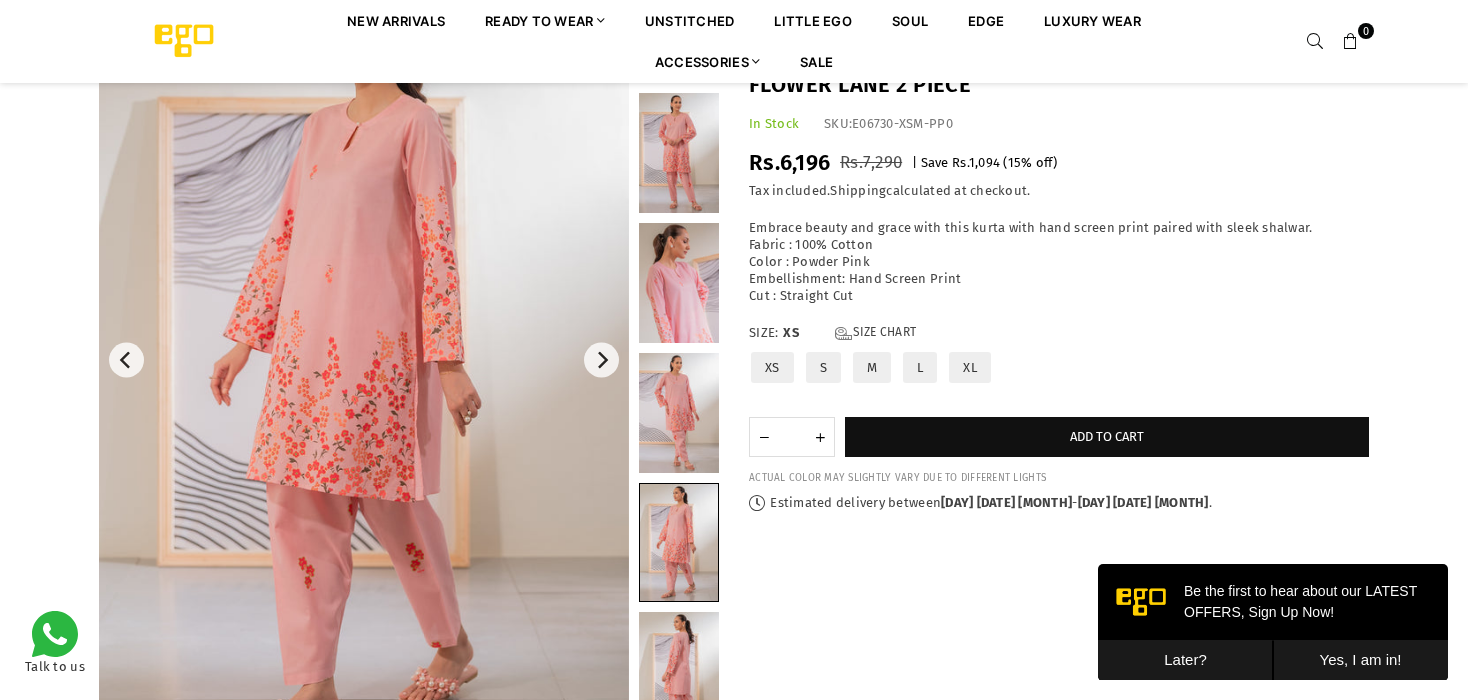 click at bounding box center [679, 153] 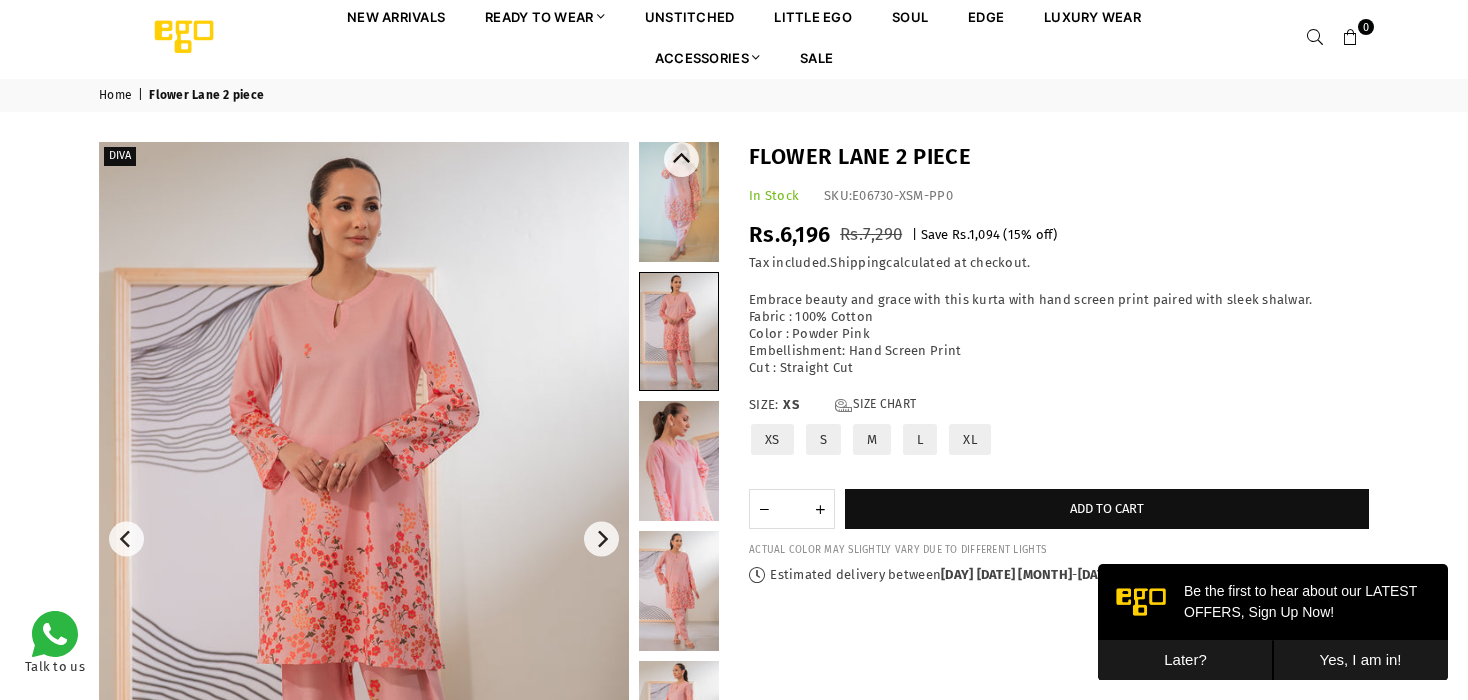 scroll, scrollTop: 0, scrollLeft: 0, axis: both 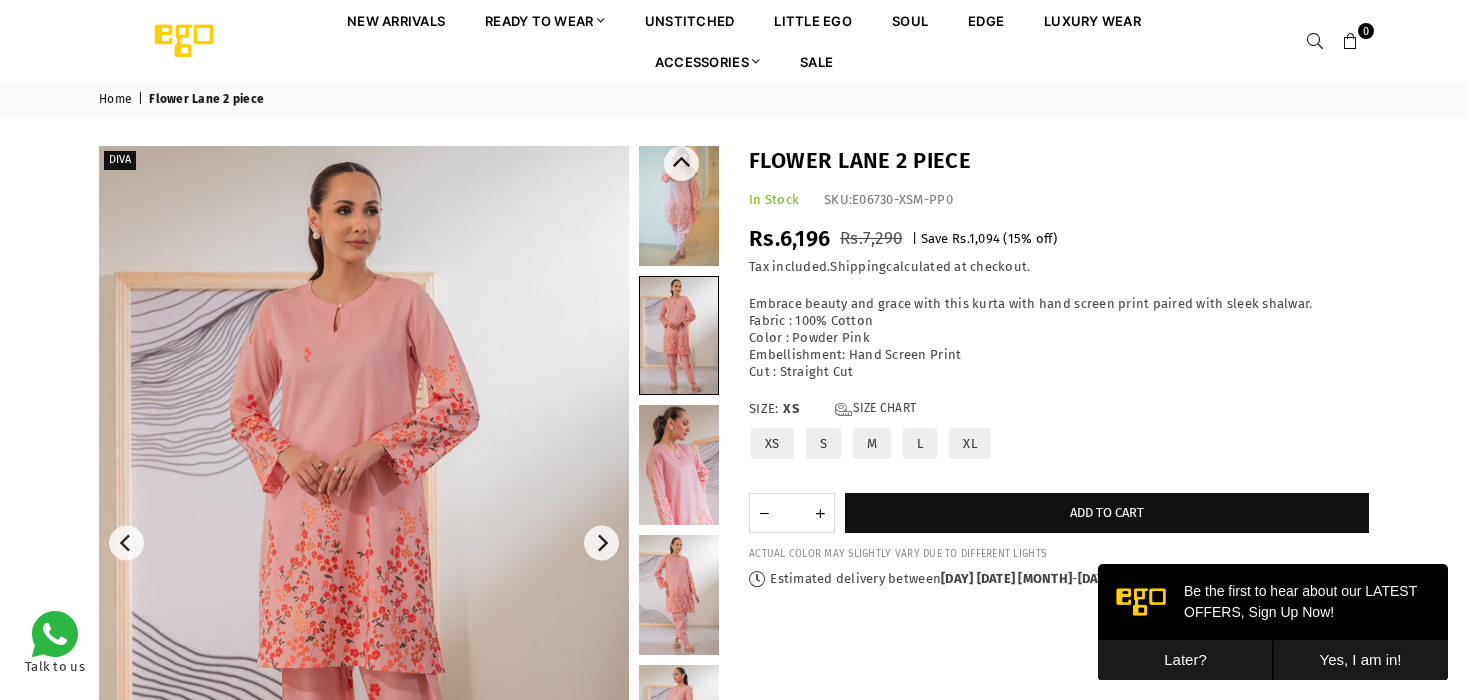 click at bounding box center (679, 206) 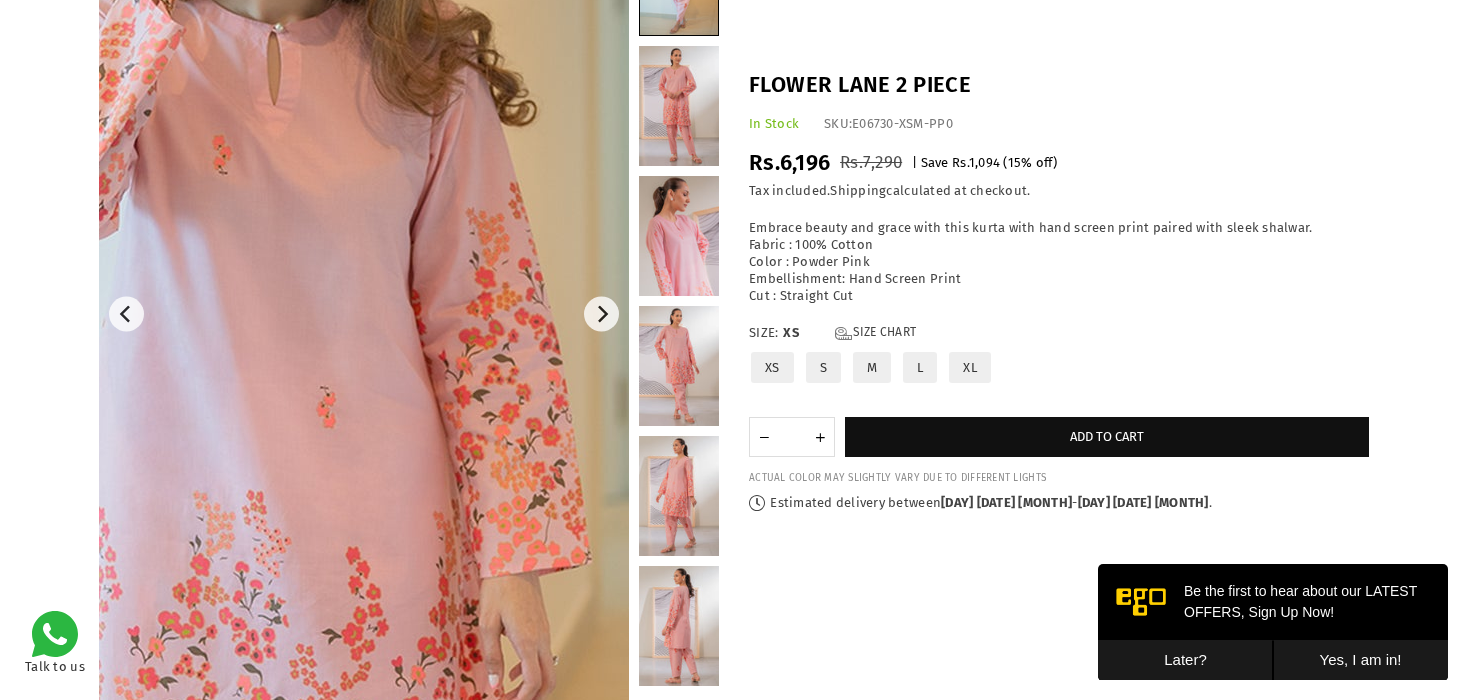 scroll, scrollTop: 382, scrollLeft: 0, axis: vertical 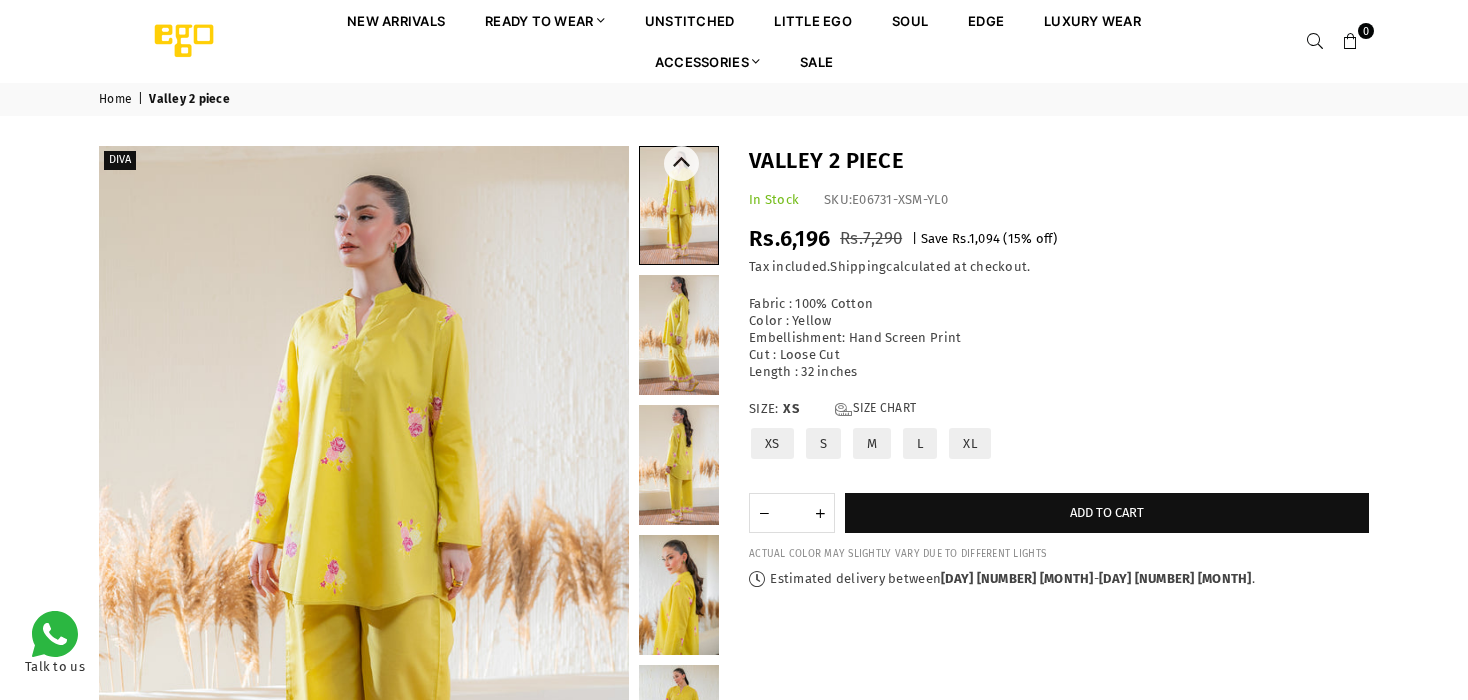 click at bounding box center (679, 595) 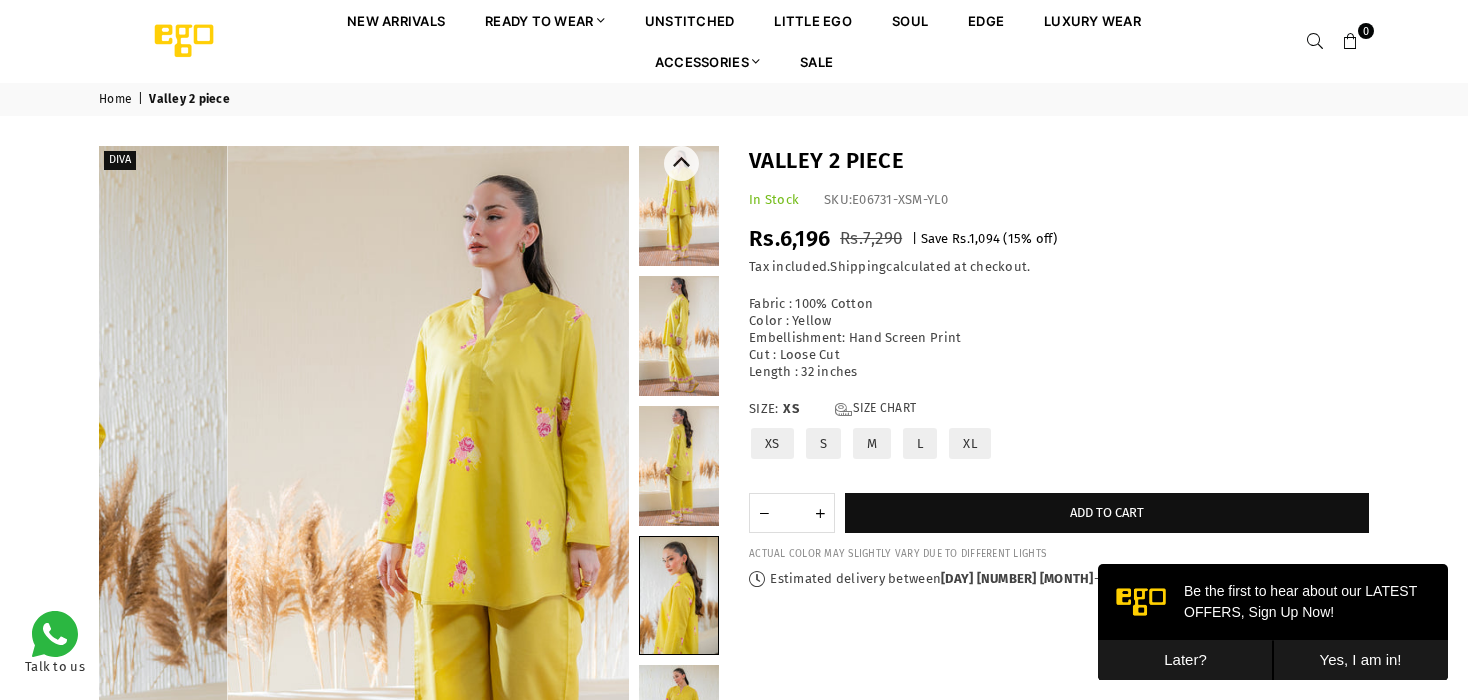 scroll, scrollTop: 0, scrollLeft: 0, axis: both 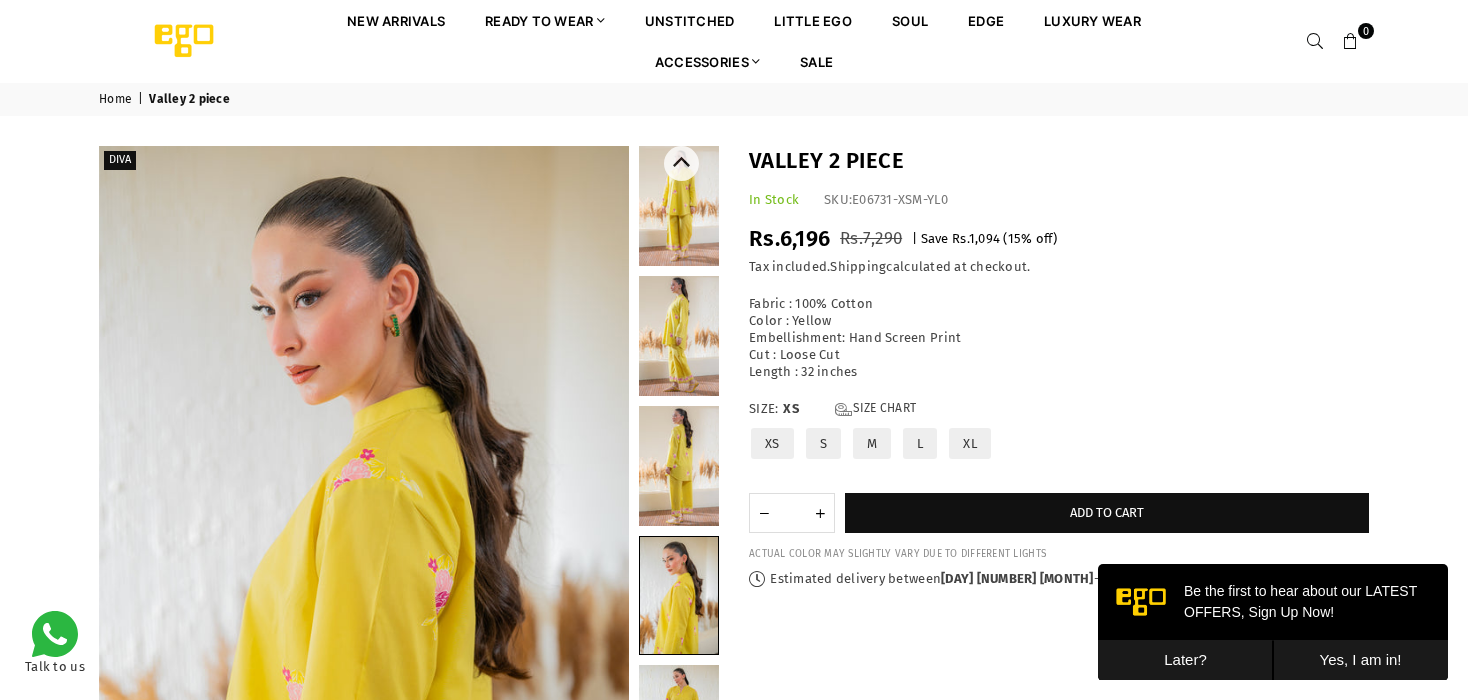 click at bounding box center (679, 725) 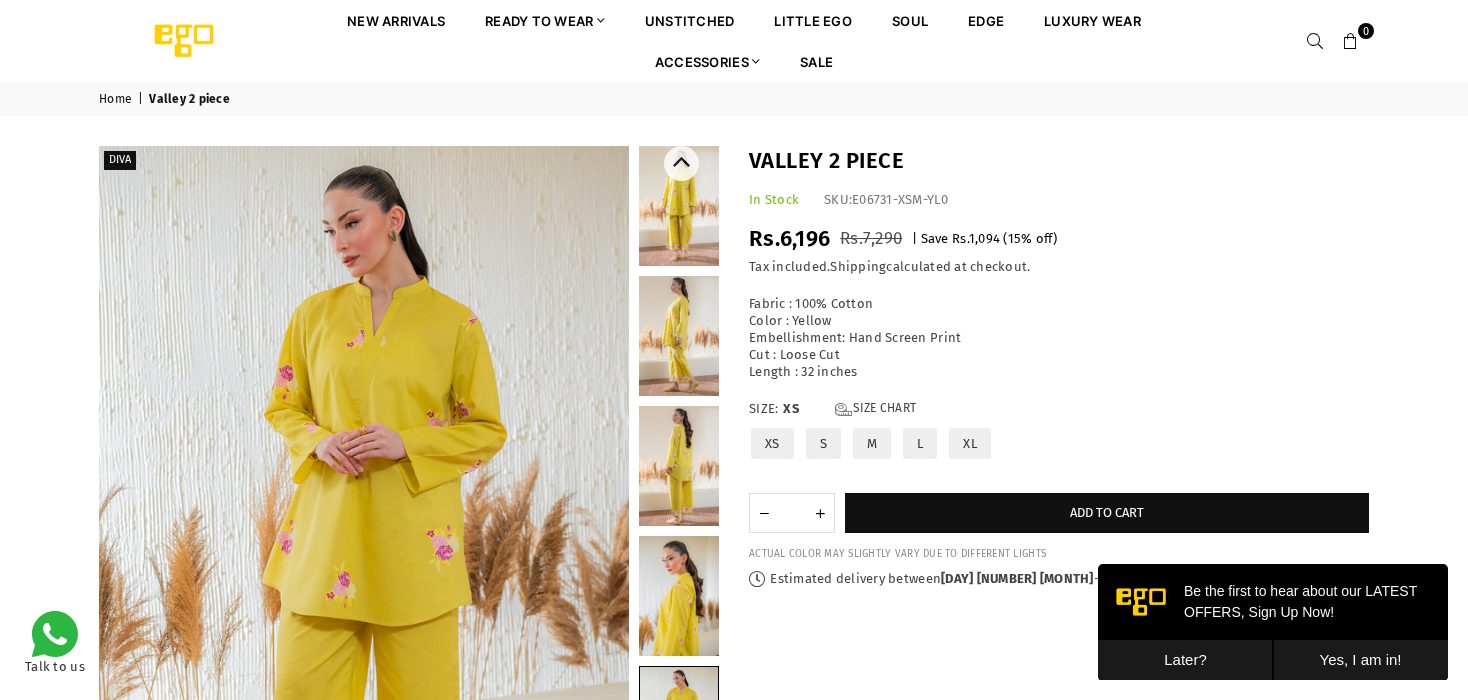 click at bounding box center [679, 336] 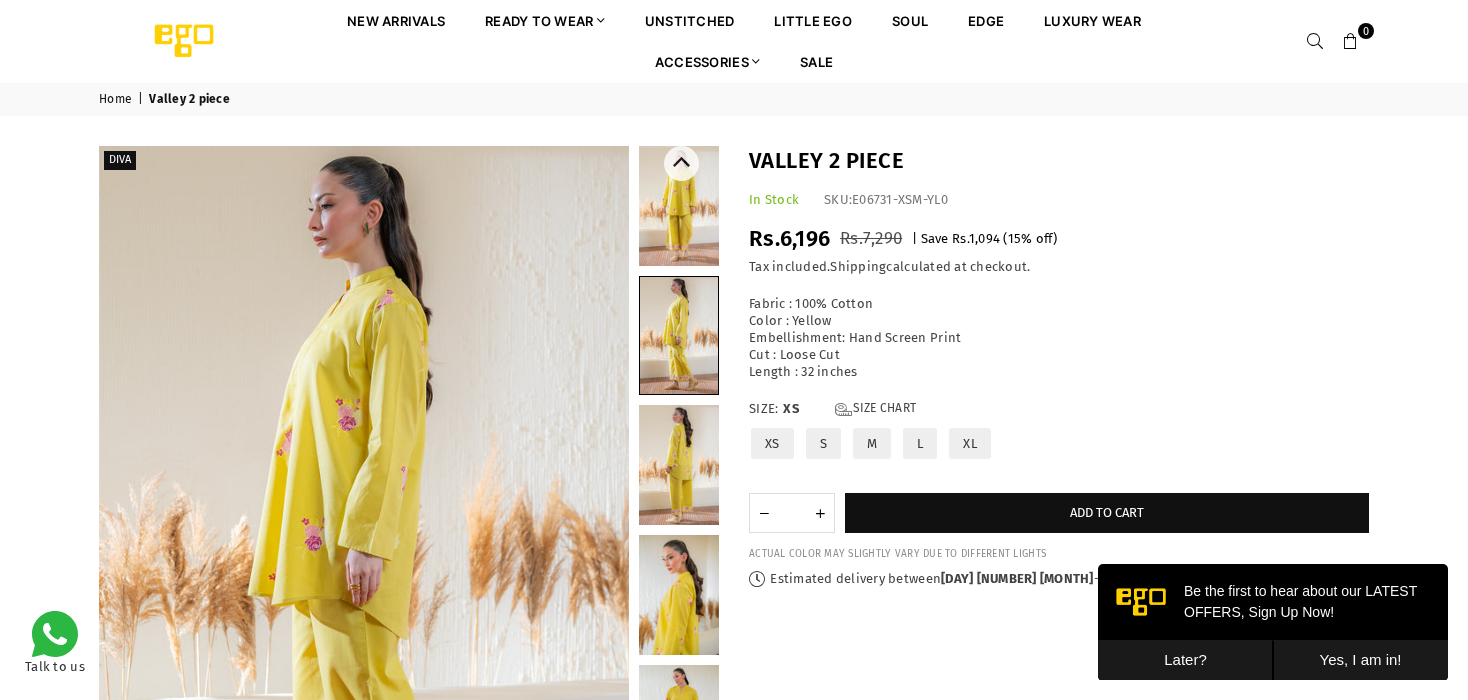 click at bounding box center (679, 206) 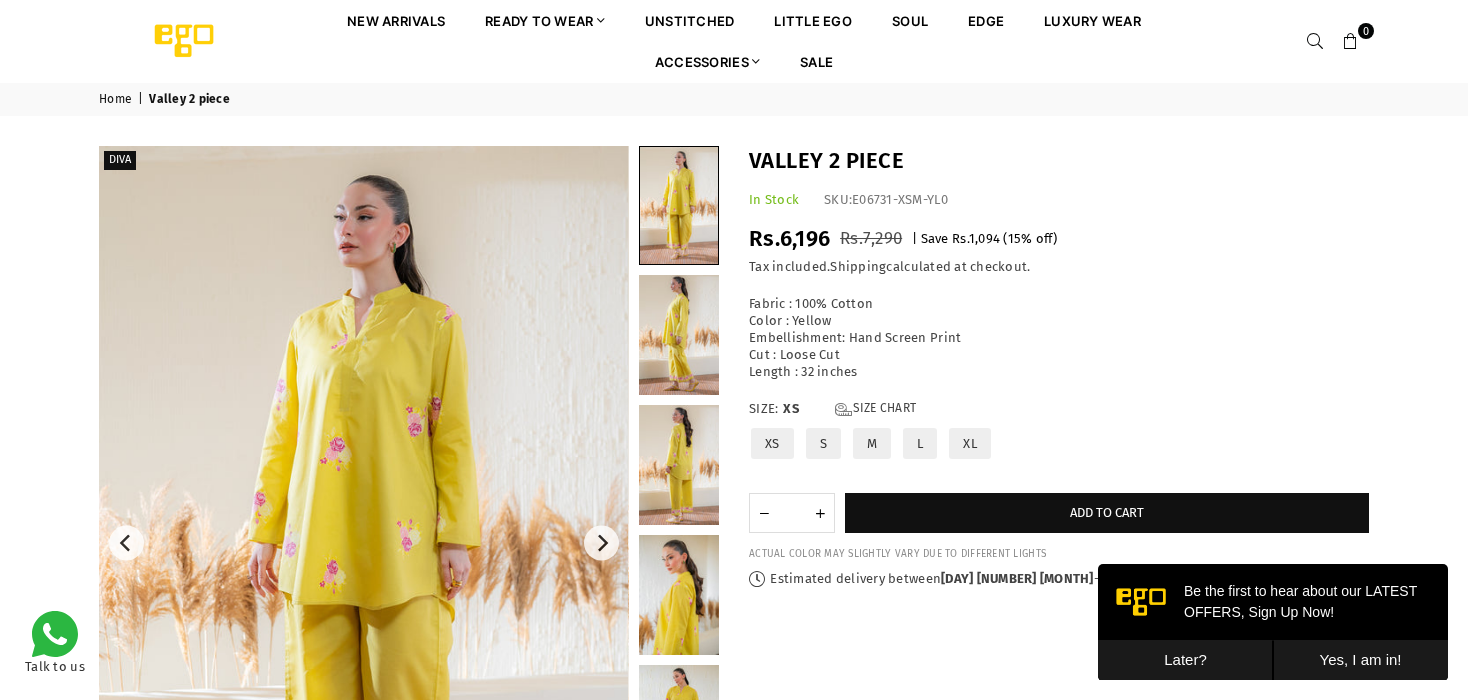 click at bounding box center [363, 543] 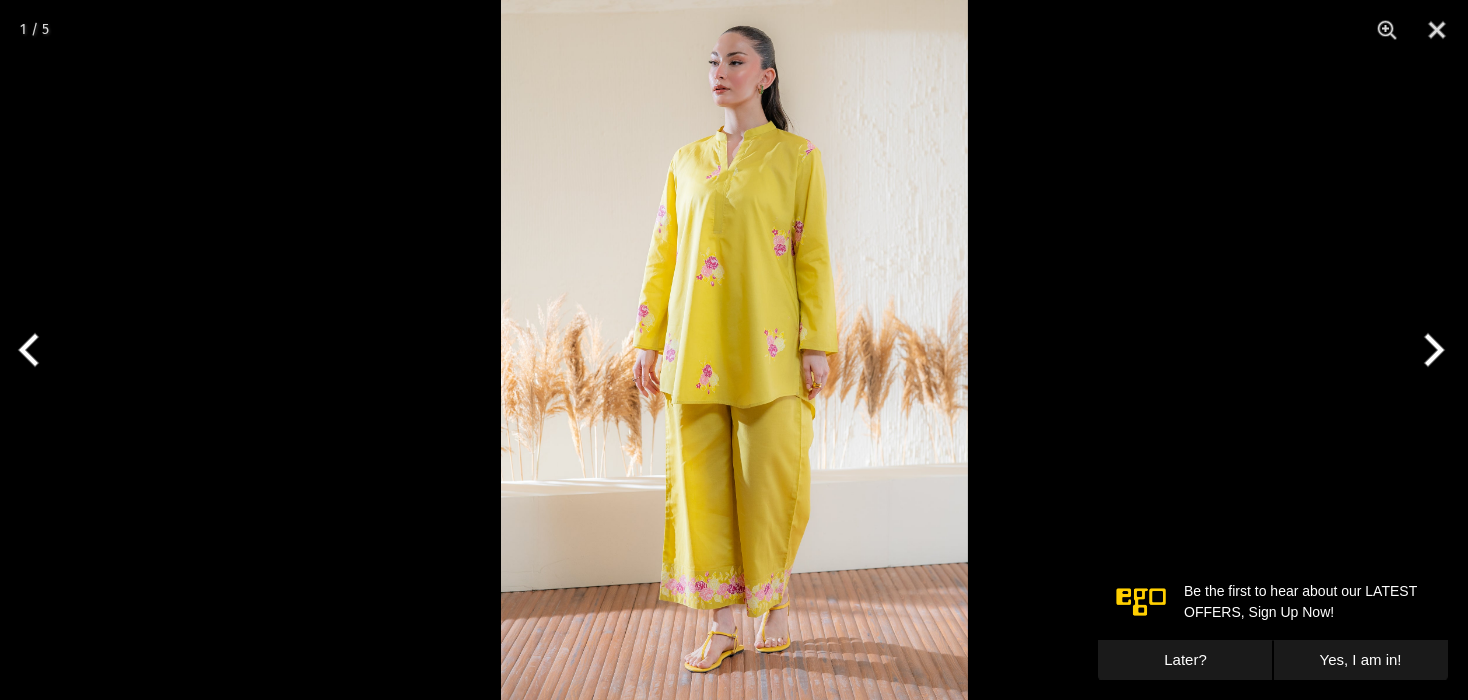 click at bounding box center (734, 350) 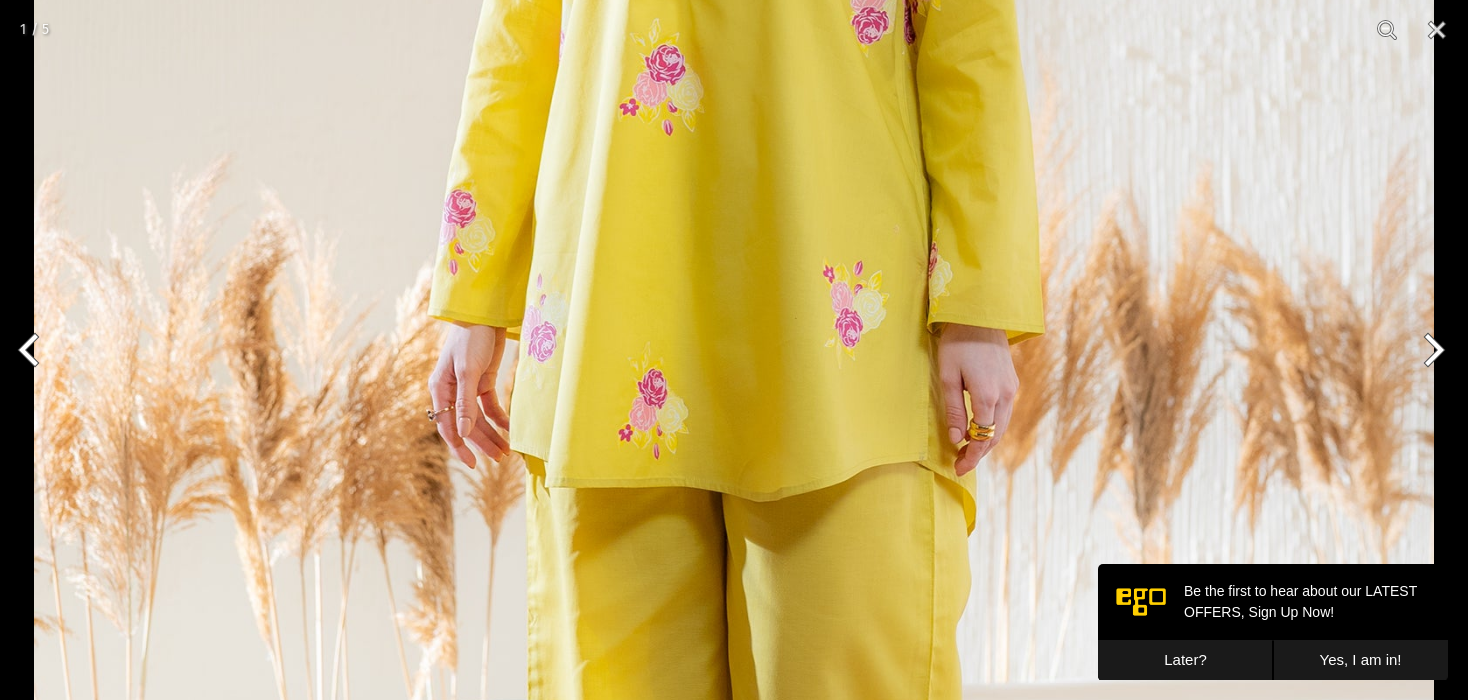 click at bounding box center (734, 326) 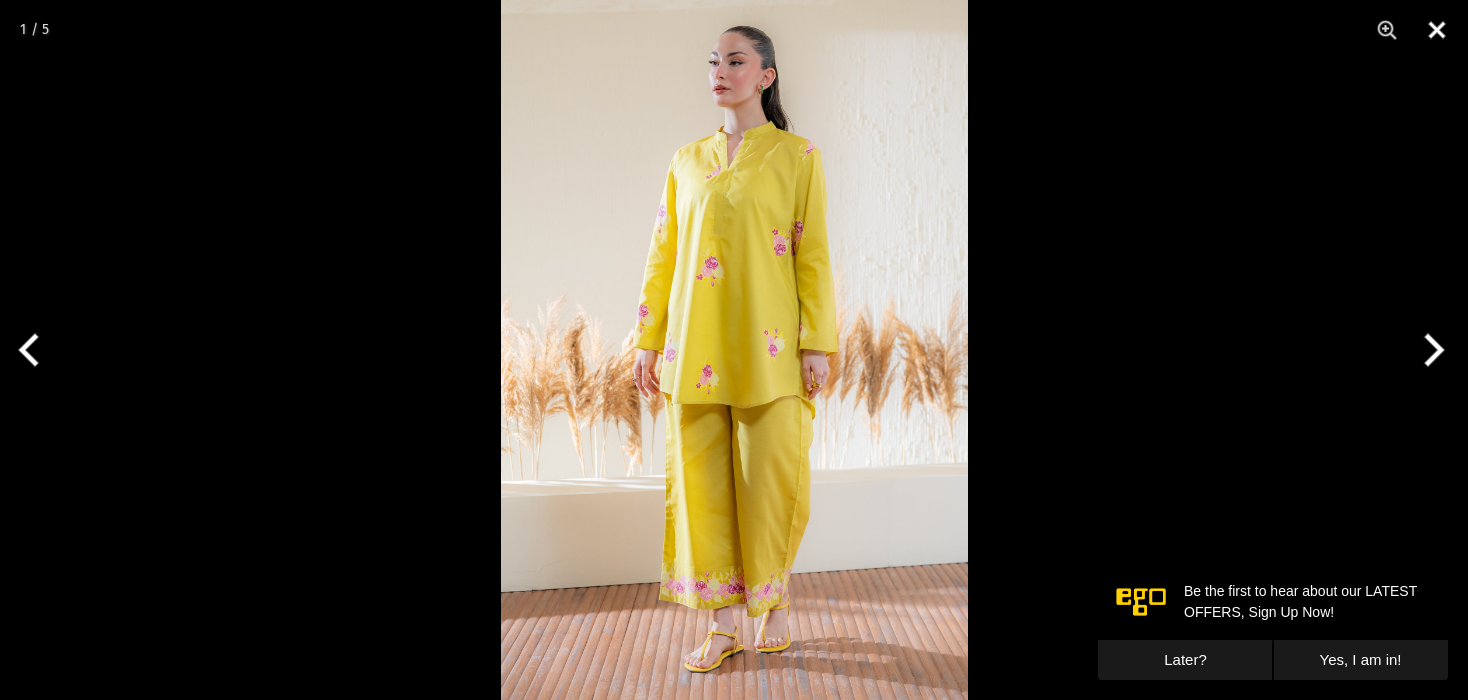 click at bounding box center [1437, 30] 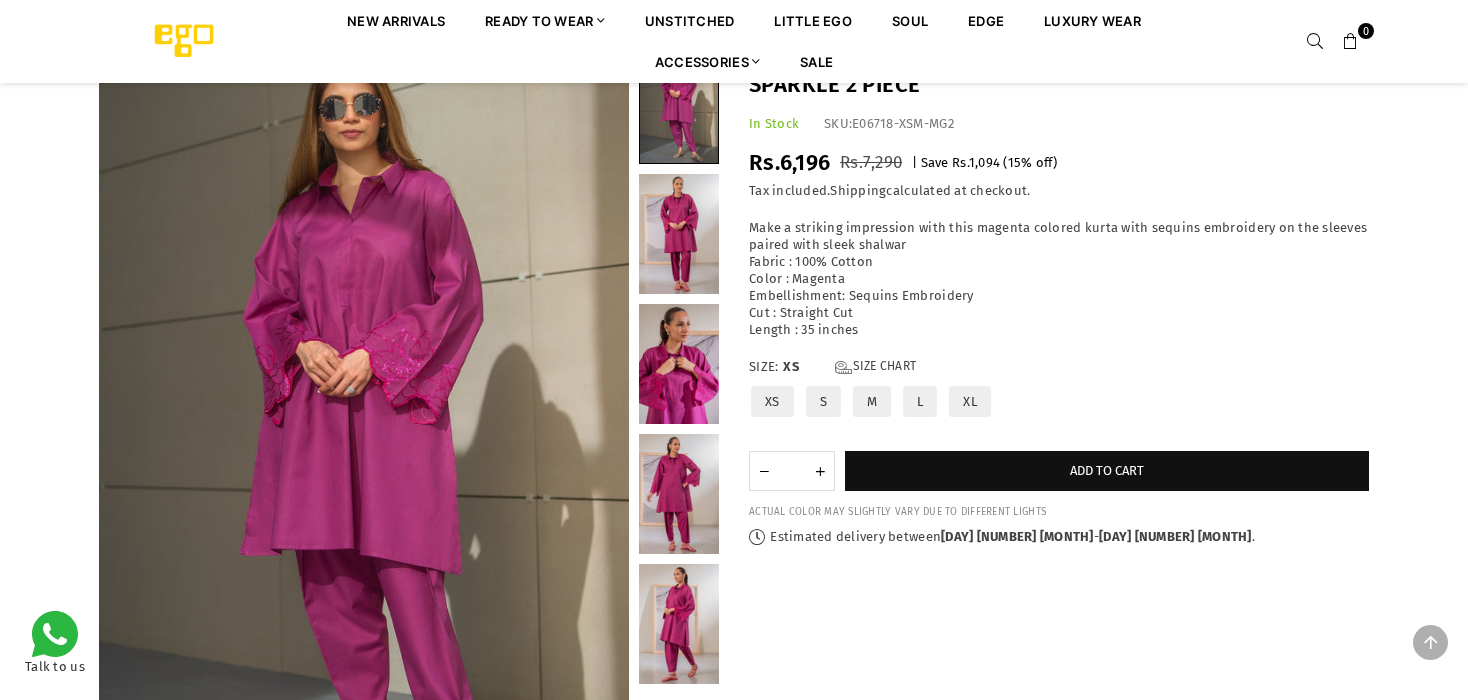 scroll, scrollTop: 482, scrollLeft: 0, axis: vertical 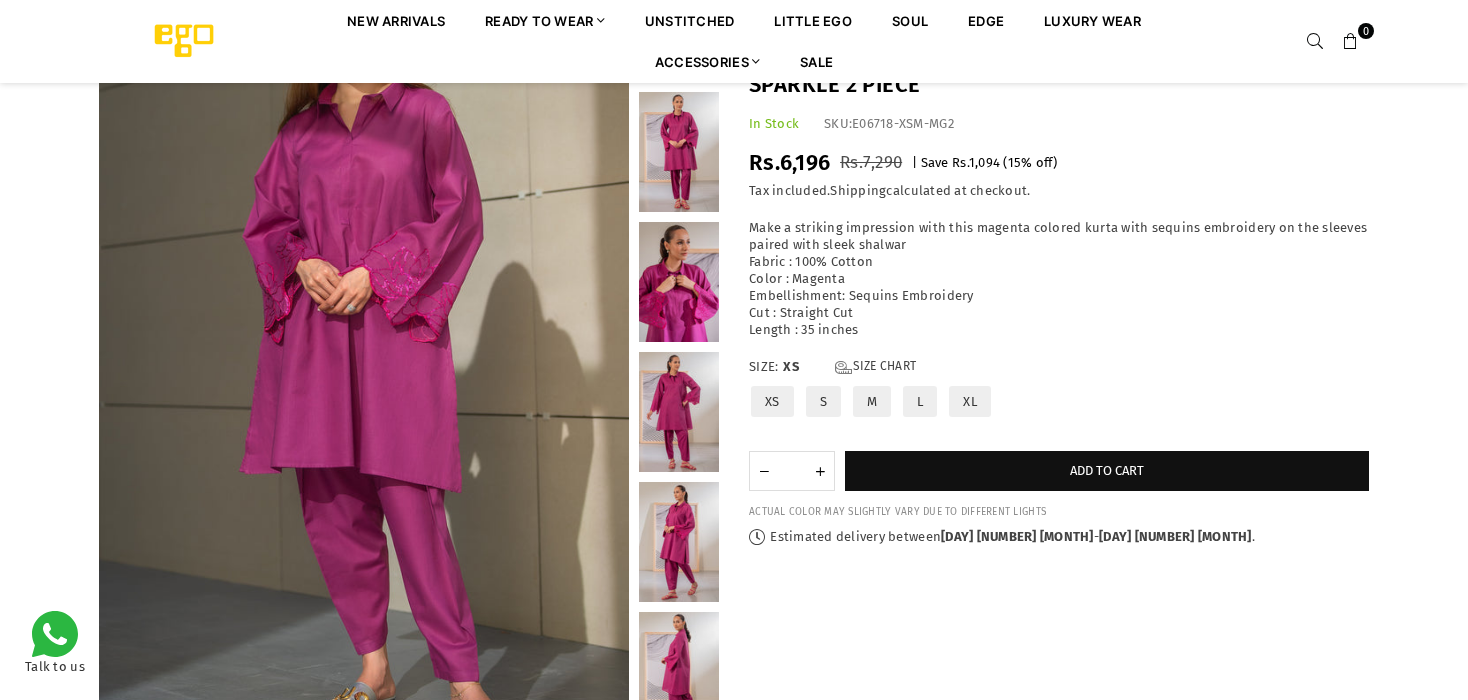 click at bounding box center (679, 282) 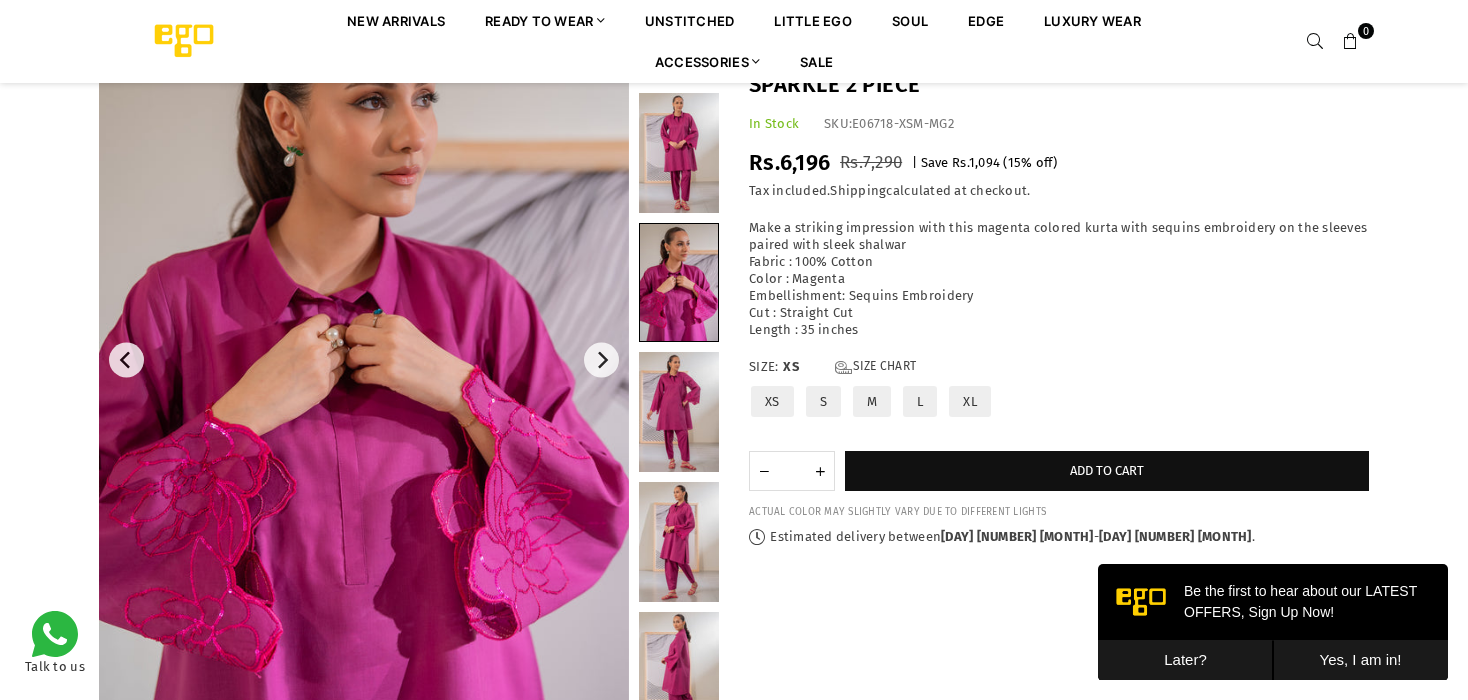 scroll, scrollTop: 0, scrollLeft: 0, axis: both 